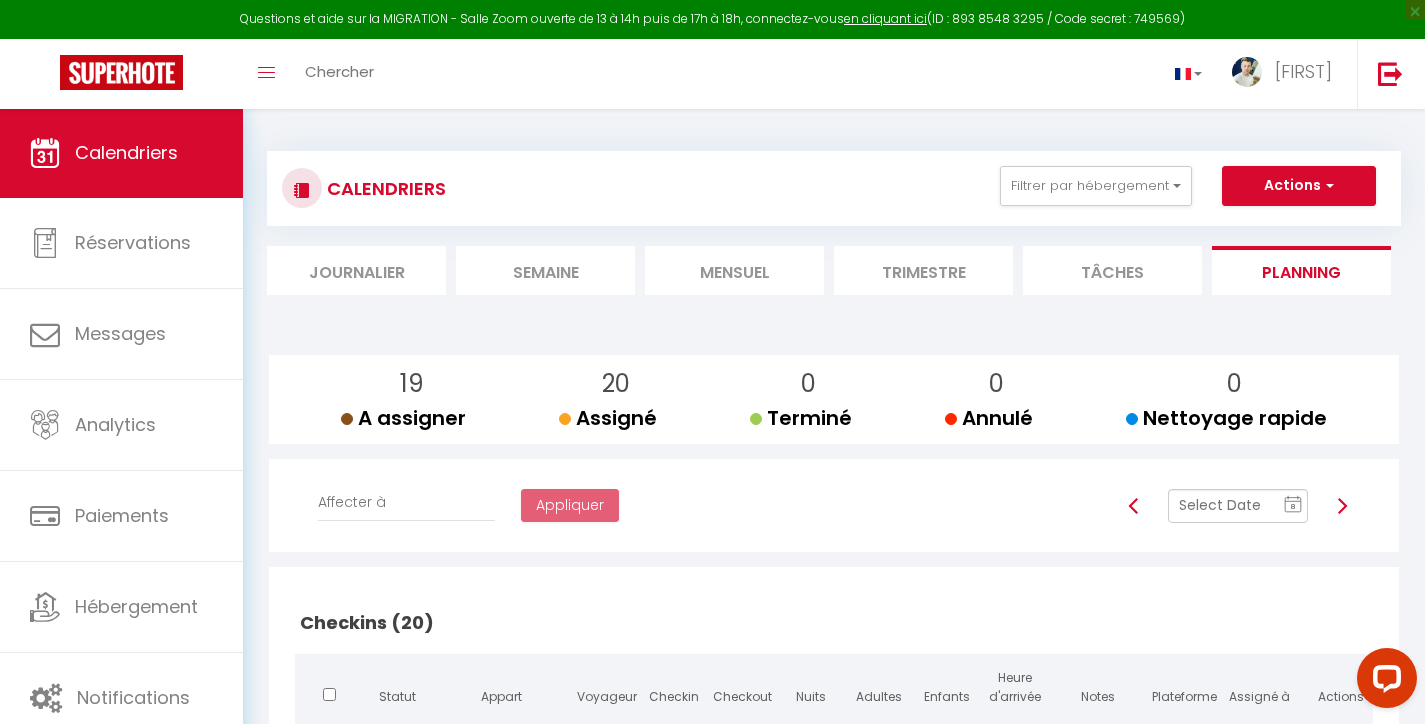 scroll, scrollTop: 0, scrollLeft: 0, axis: both 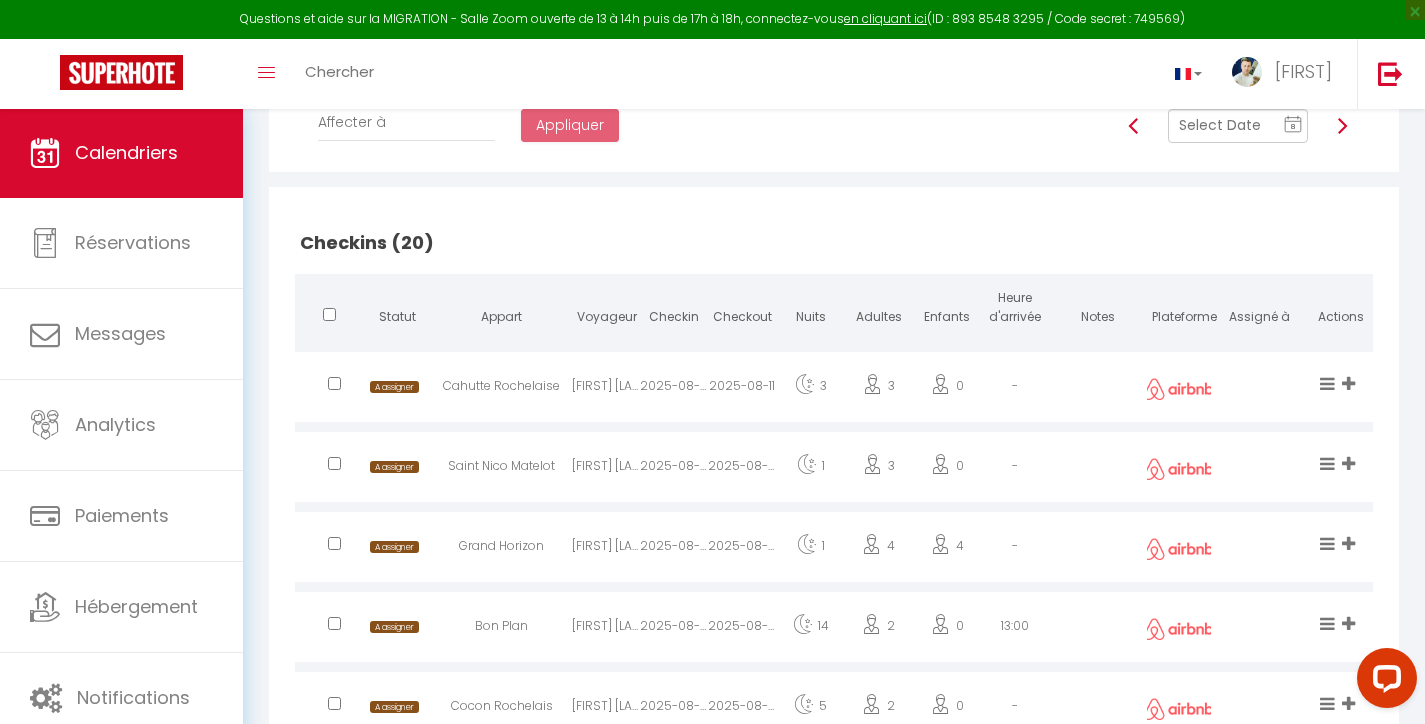click on "CALENDRIERS
Filtrer par hébergement
[CITY]       Acacia     Beauregard     Belle escale     Berlioz     Bon Plan     Cahutte Rochelaise     Clarine     Cocon du Pérot     Cocon Urbain     Cocon Rochelais     Coquelicot     Escapade Rochelaise     Galet Blanc     Grand Horizon     Horizon Rochelais     Joli Perot     L'atelier des Arts     L'origine     L'écluse     Grand voile     L'échappée     Molinski     Maloquet     Maison du bonheur     Maison Margot     Maison du marché     Petit Horizon     Petit Albert     Petit Gabaret     Petit Malo     Puilborin     Saint Éloi     Saint Nico Matelot     Saint Nico Capitaine     Saint Nico Amiral     Savigny     Signature     Toit du Marché     Villa Horizon     Voilier     Vue Mer     Vieljeux     Chambéry       Refuge Savoyard     Martinique Sud       A KA TITINE     Évasion Tropicale     Kaz Créole     Thaïnos     Villa Mad'in Steel     Villa Migaline     Villa Claragane" at bounding box center [834, 1701] 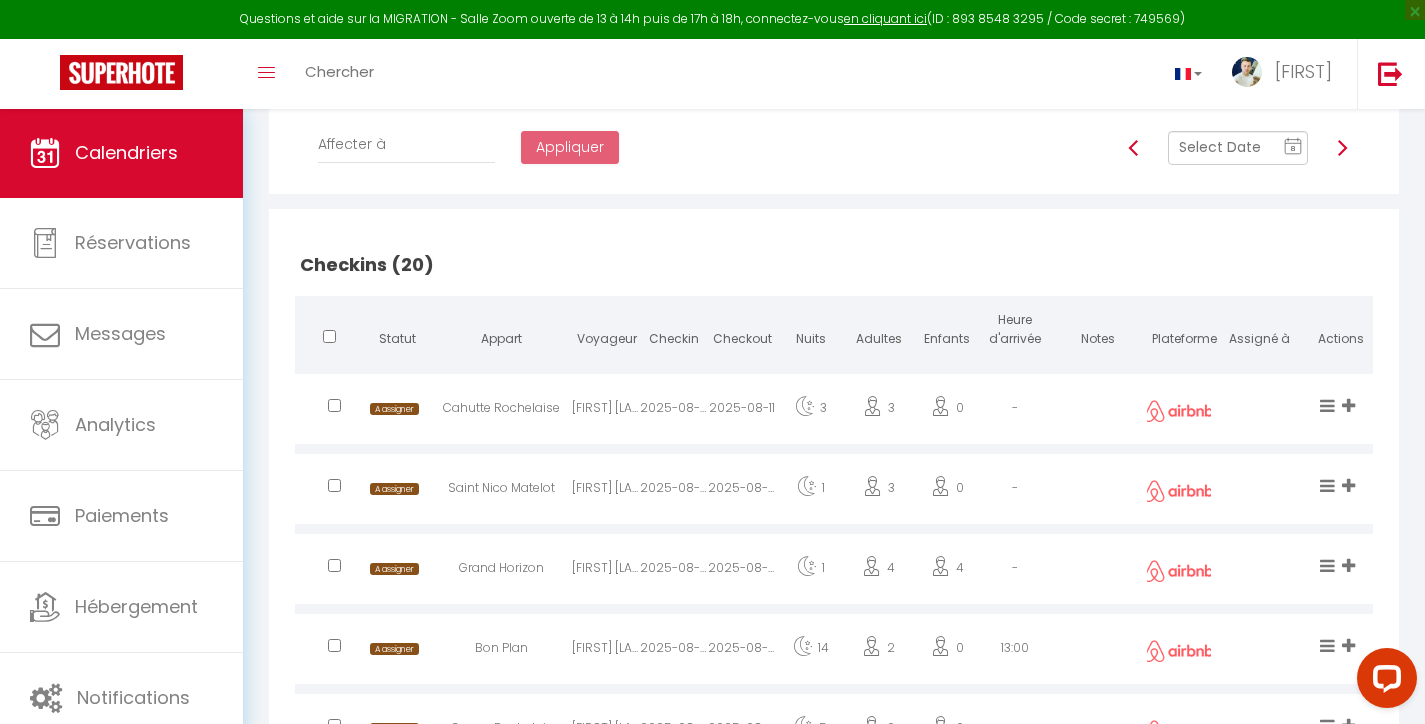 scroll, scrollTop: 352, scrollLeft: 0, axis: vertical 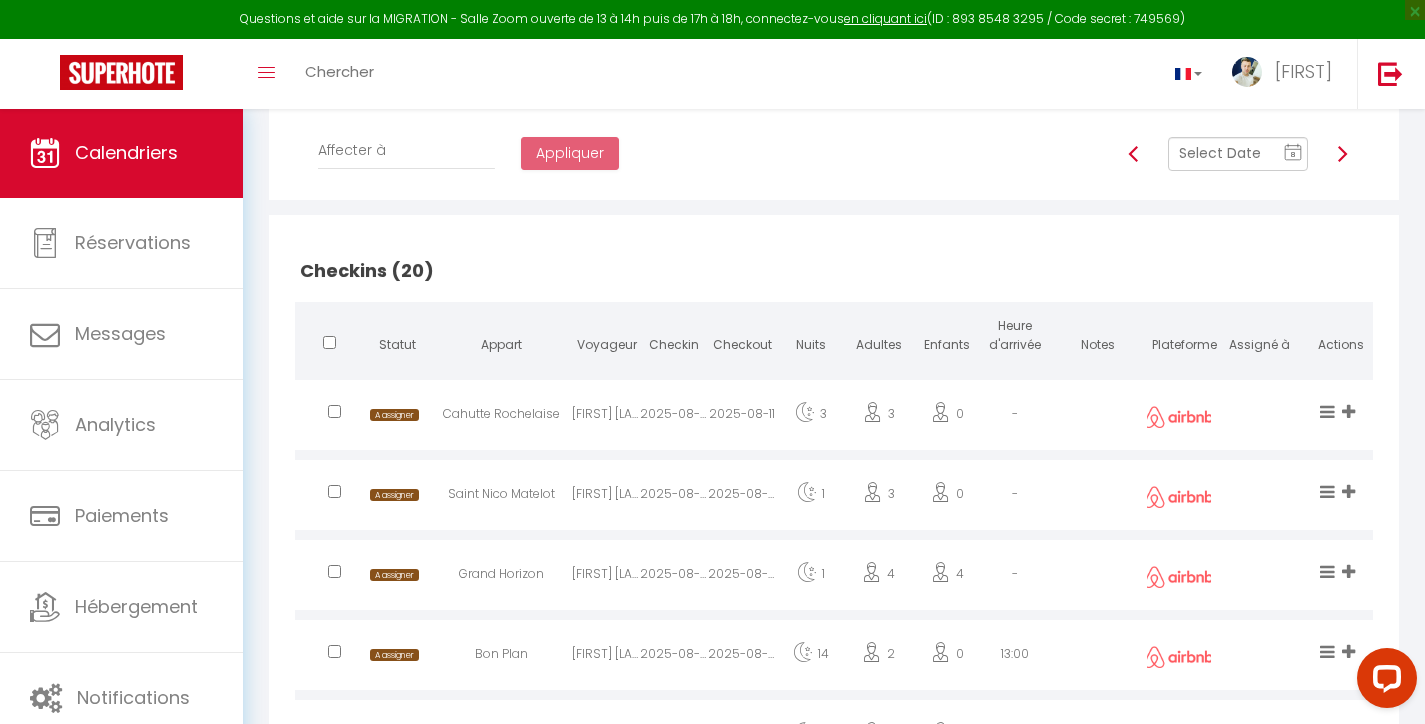 click at bounding box center (1342, 154) 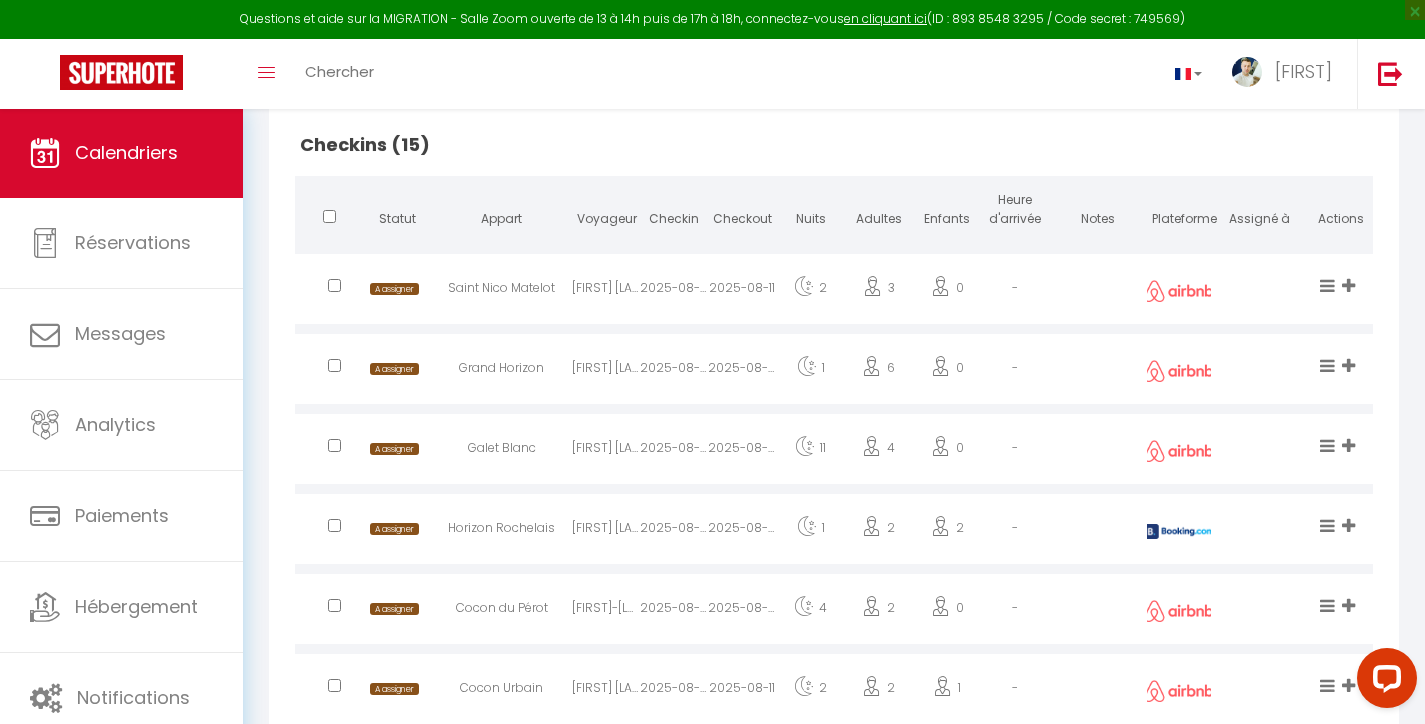 scroll, scrollTop: 469, scrollLeft: 0, axis: vertical 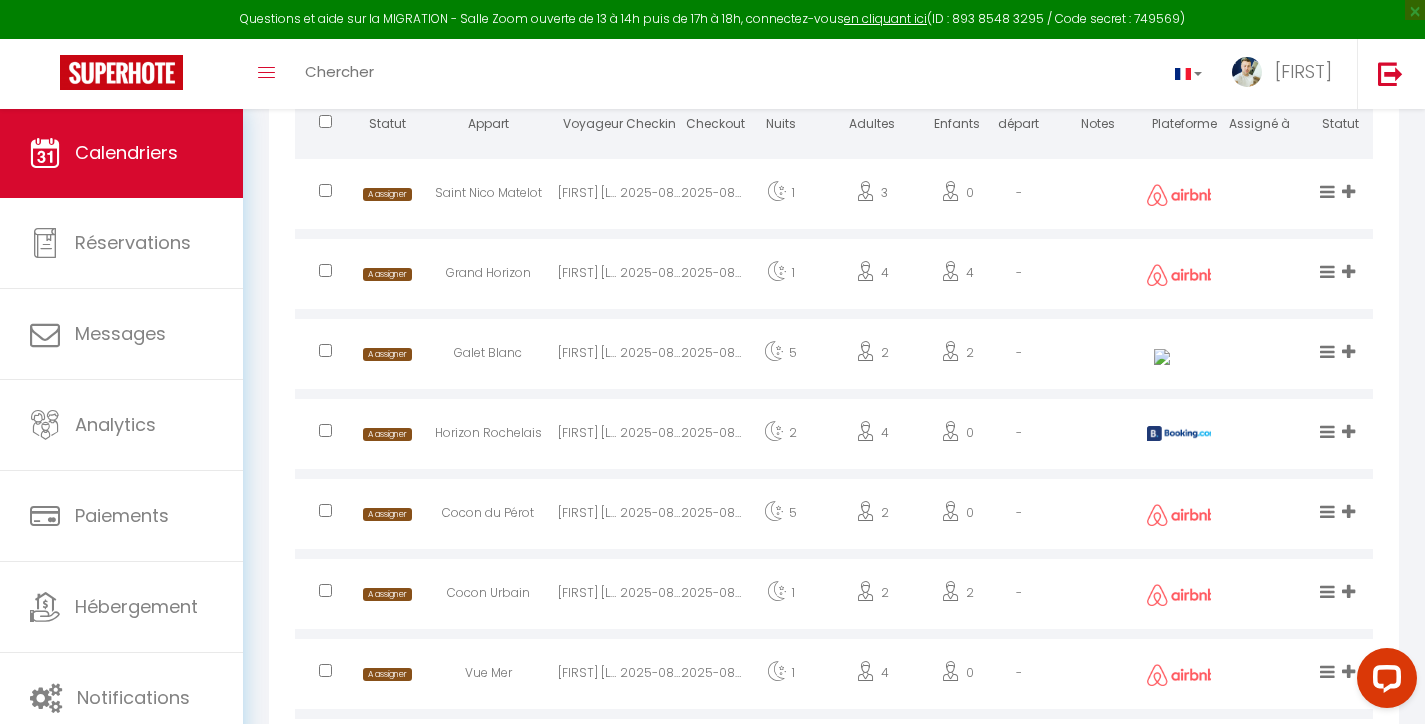 click at bounding box center [325, 190] 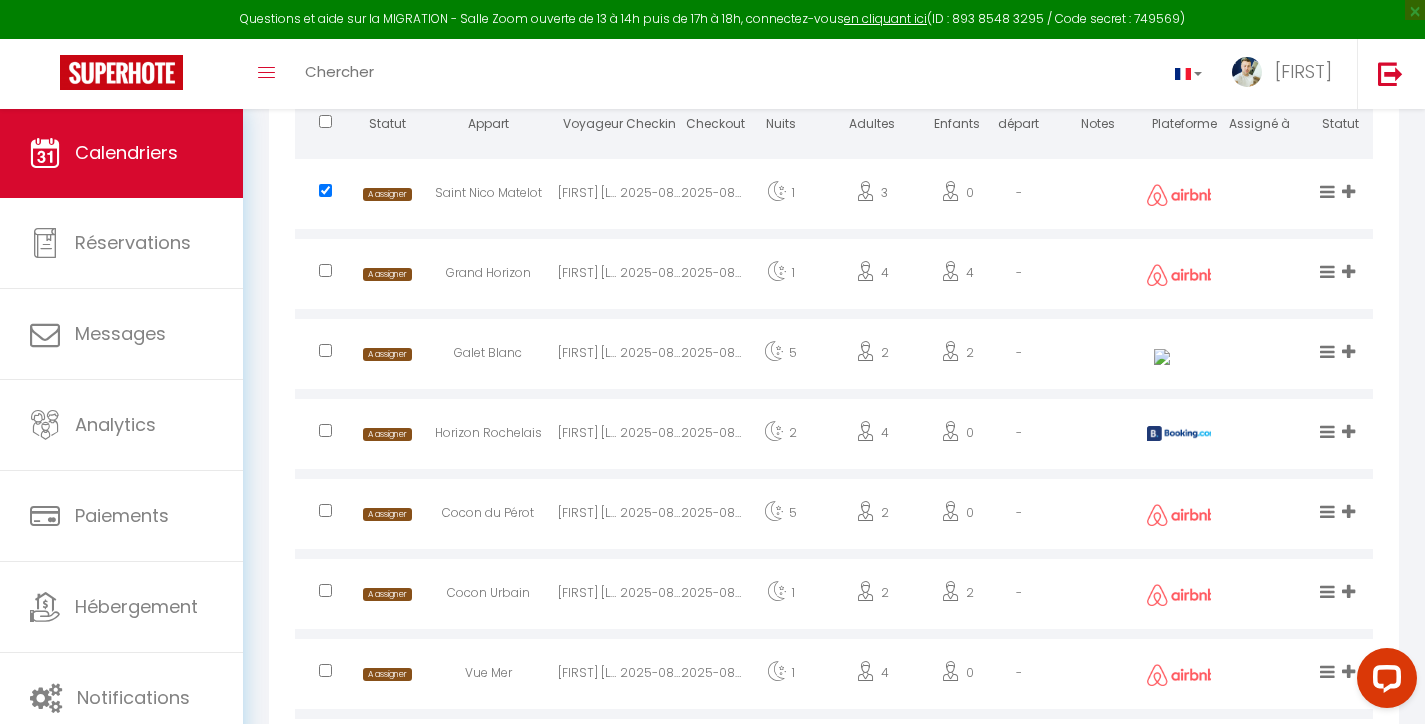 click at bounding box center (326, 596) 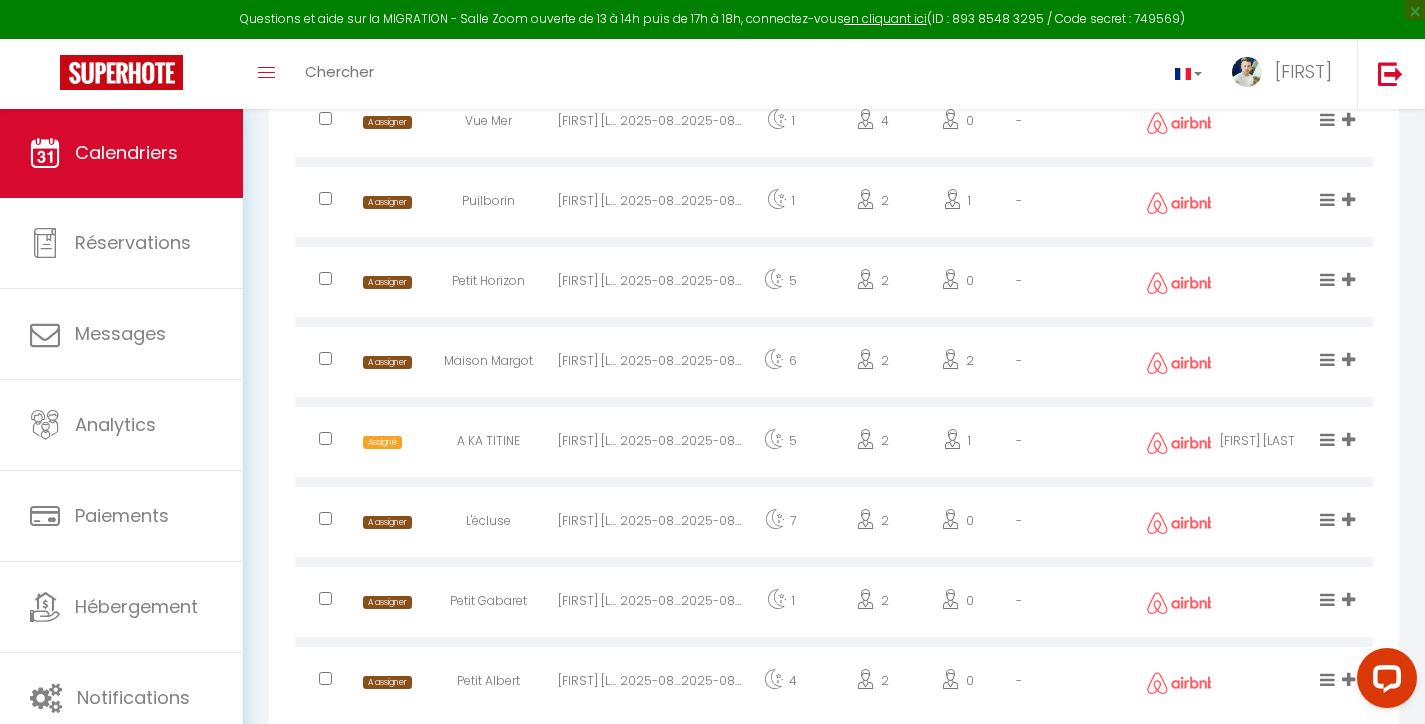 scroll, scrollTop: 2529, scrollLeft: 0, axis: vertical 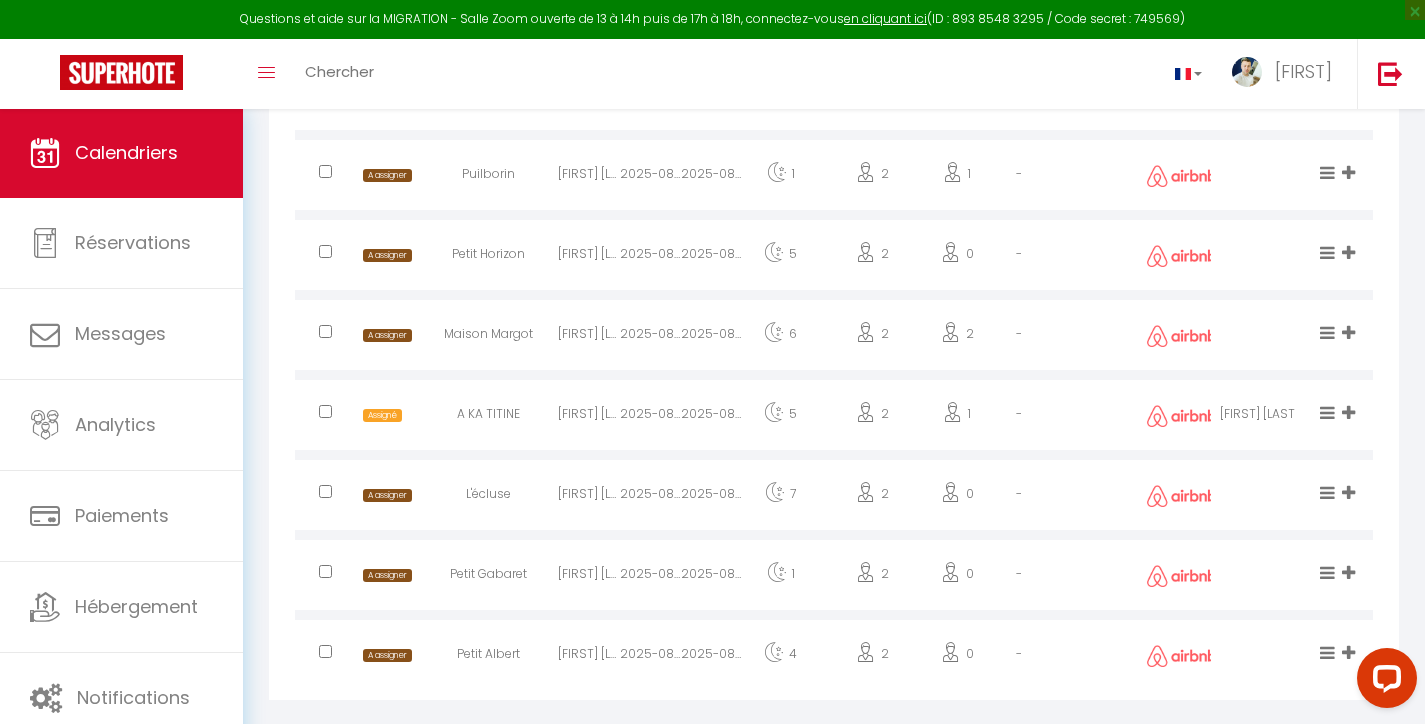 click at bounding box center [325, 491] 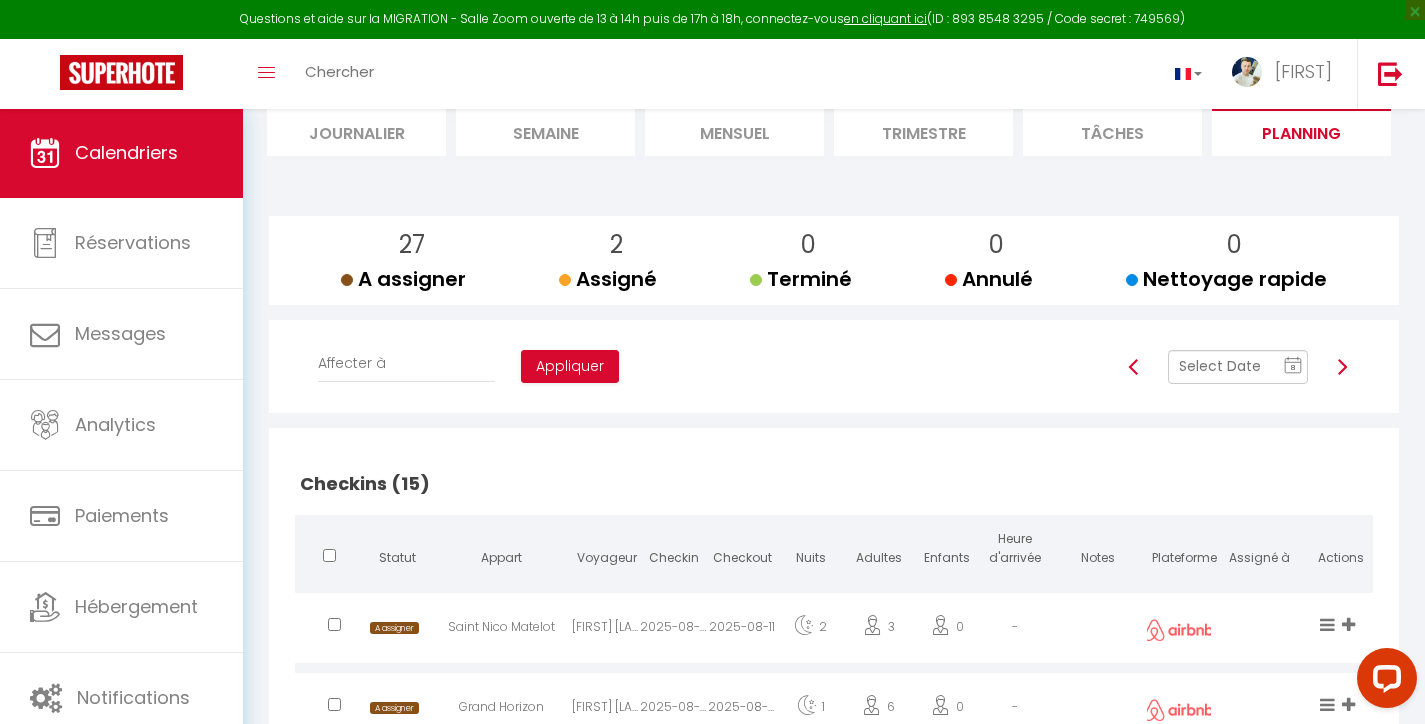scroll, scrollTop: 121, scrollLeft: 0, axis: vertical 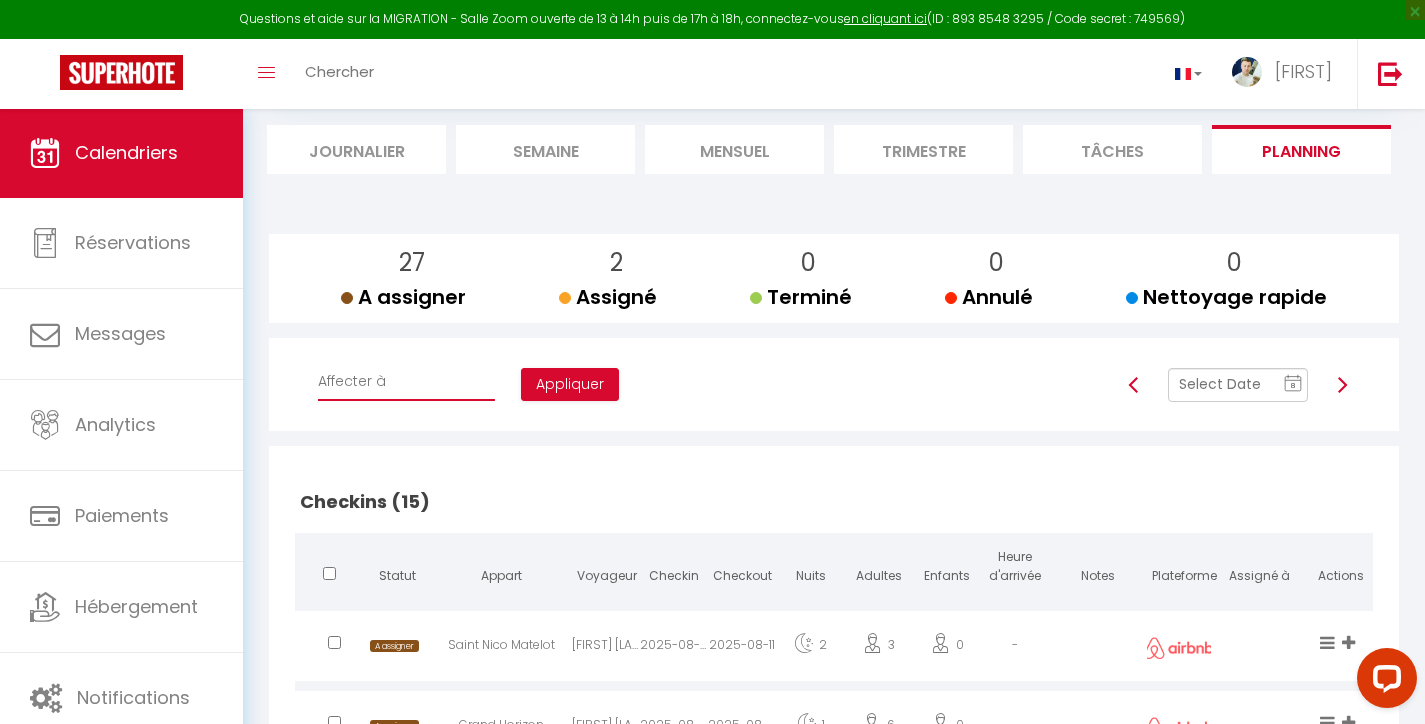 select on "49047" 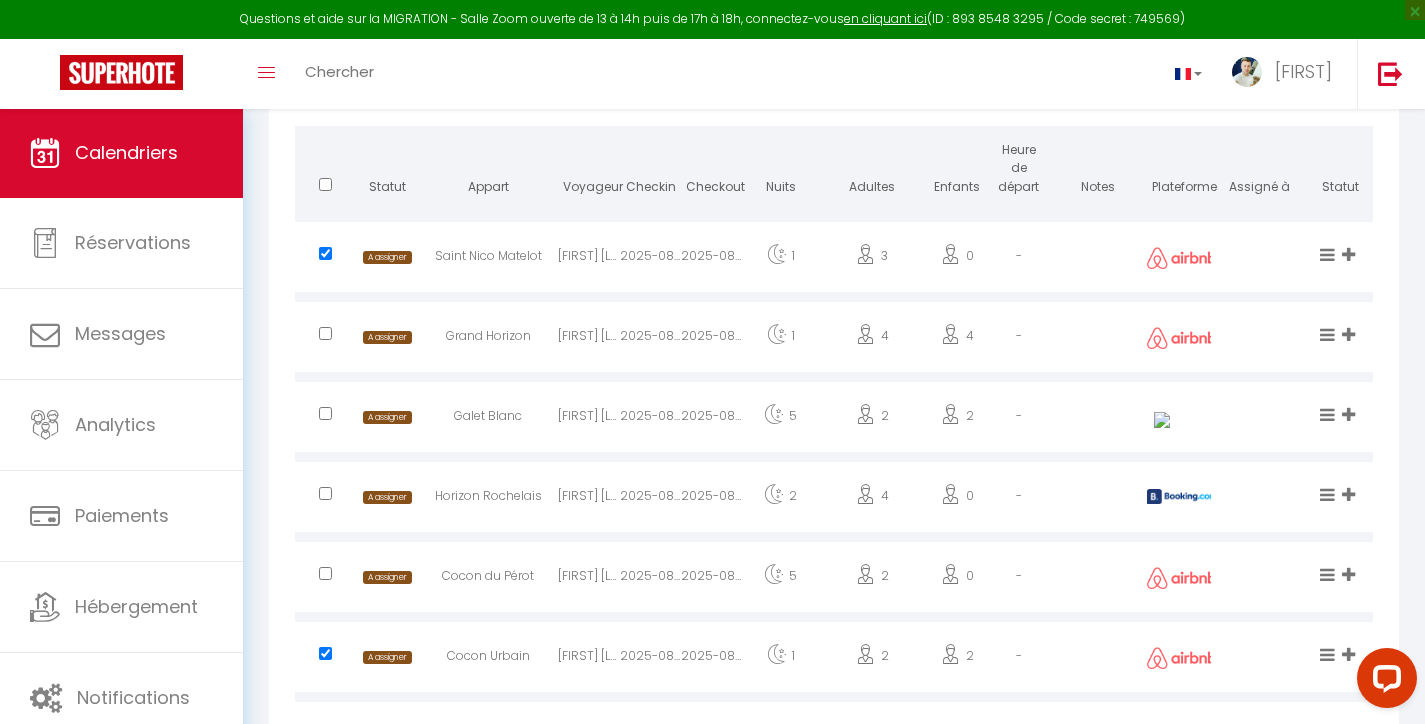 scroll, scrollTop: 1891, scrollLeft: 0, axis: vertical 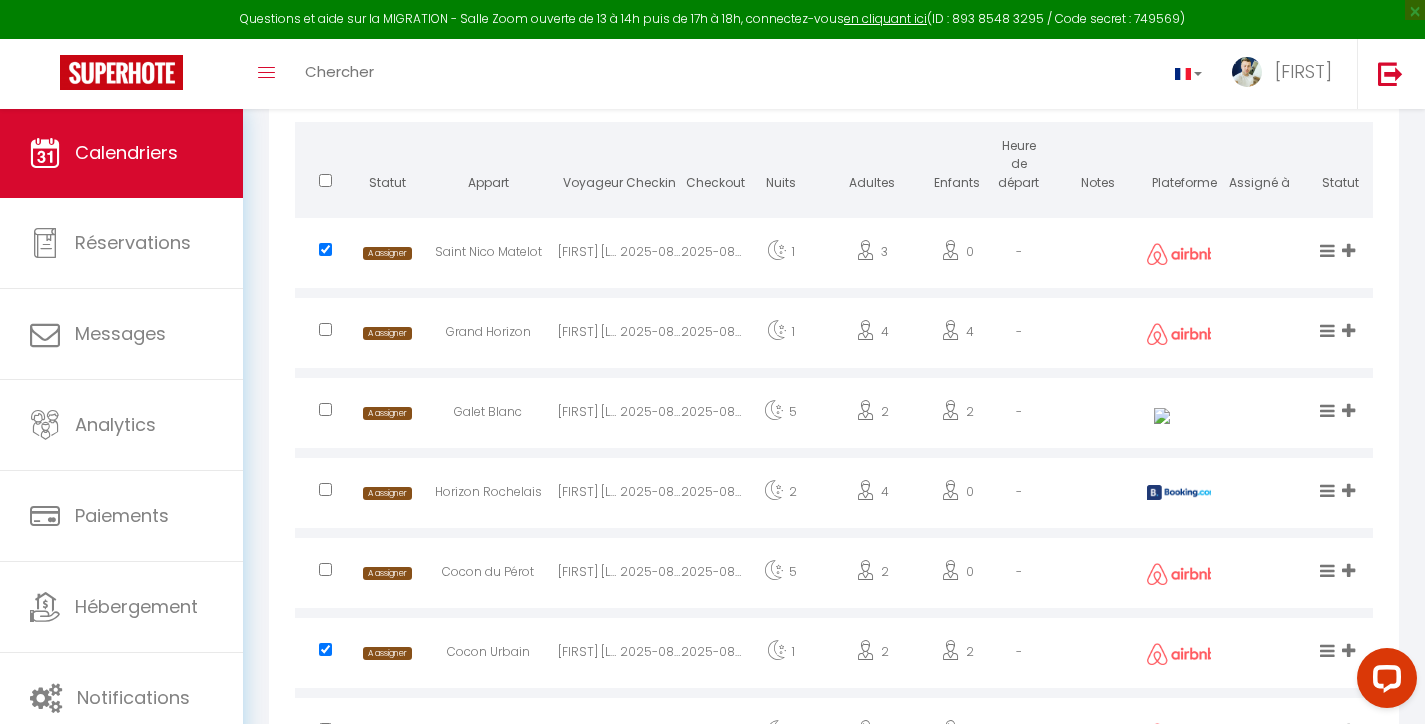 click at bounding box center (325, 329) 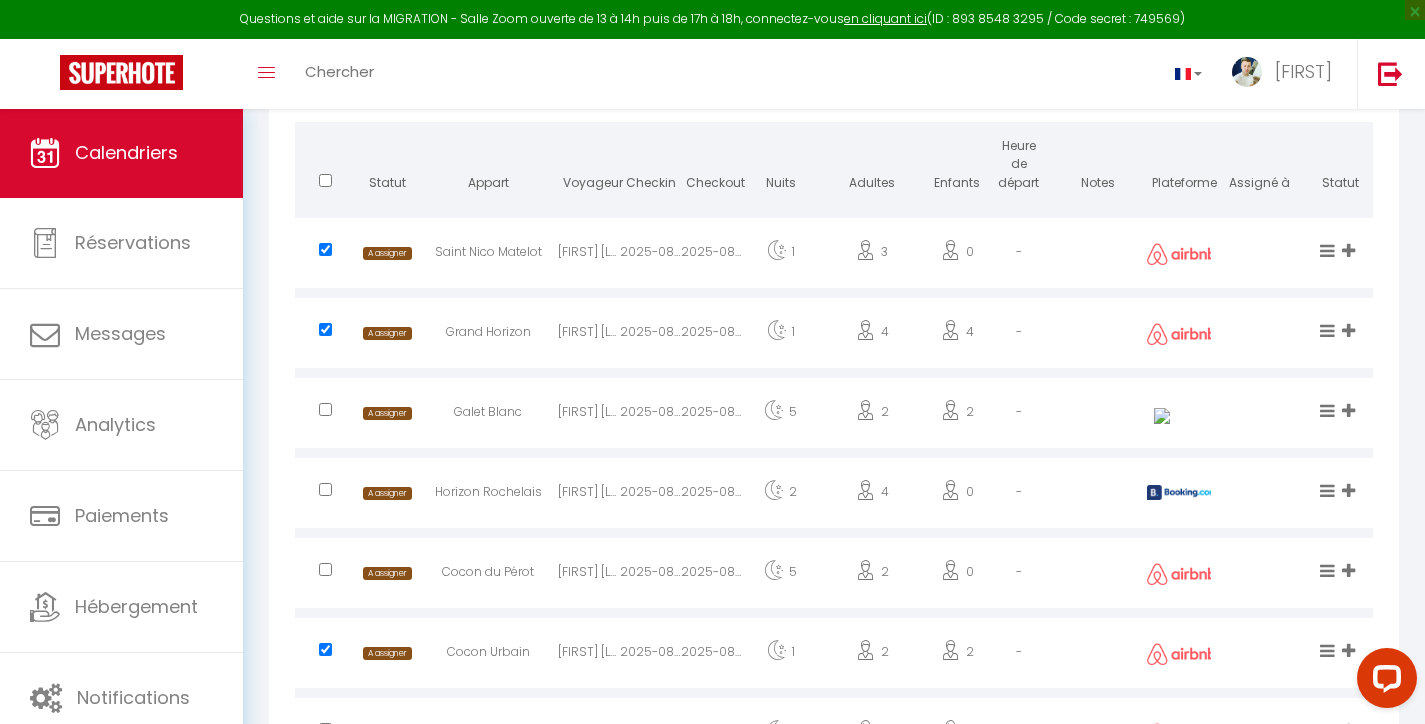 click at bounding box center (326, 495) 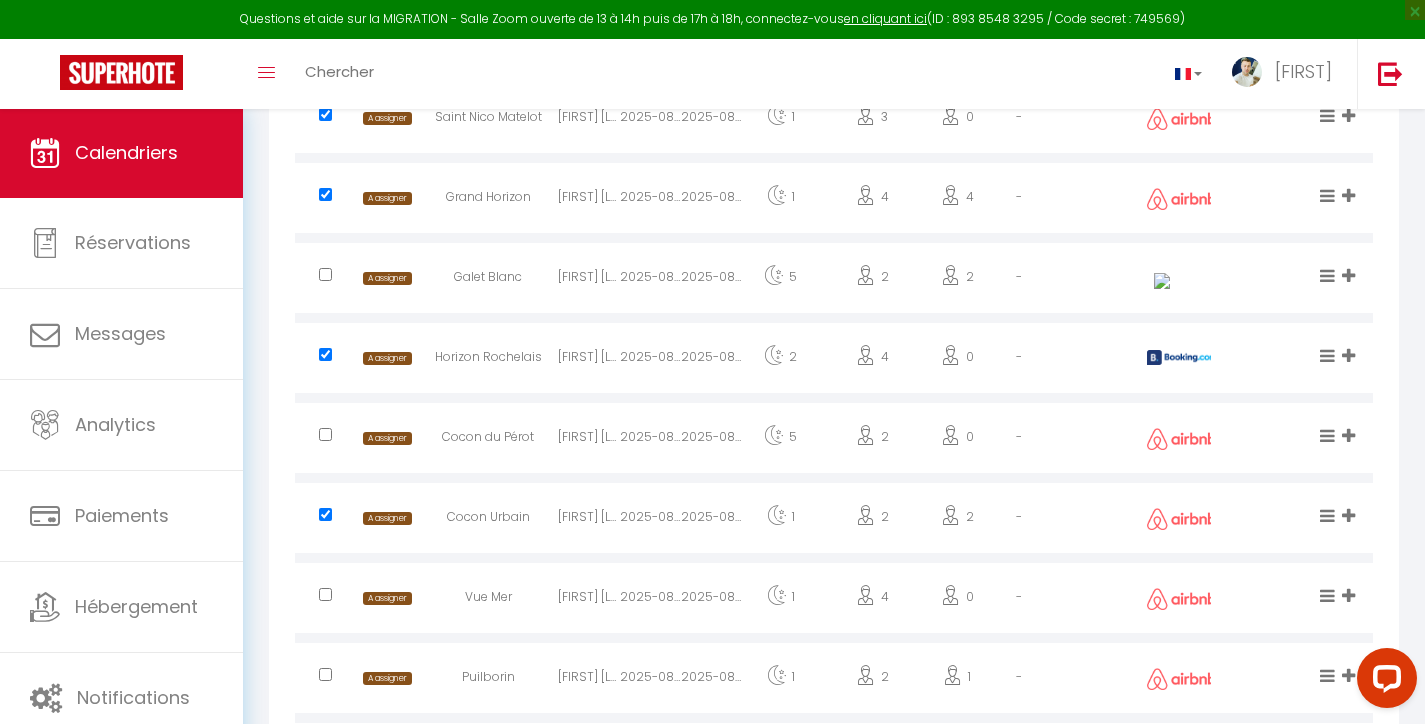 scroll, scrollTop: 2030, scrollLeft: 0, axis: vertical 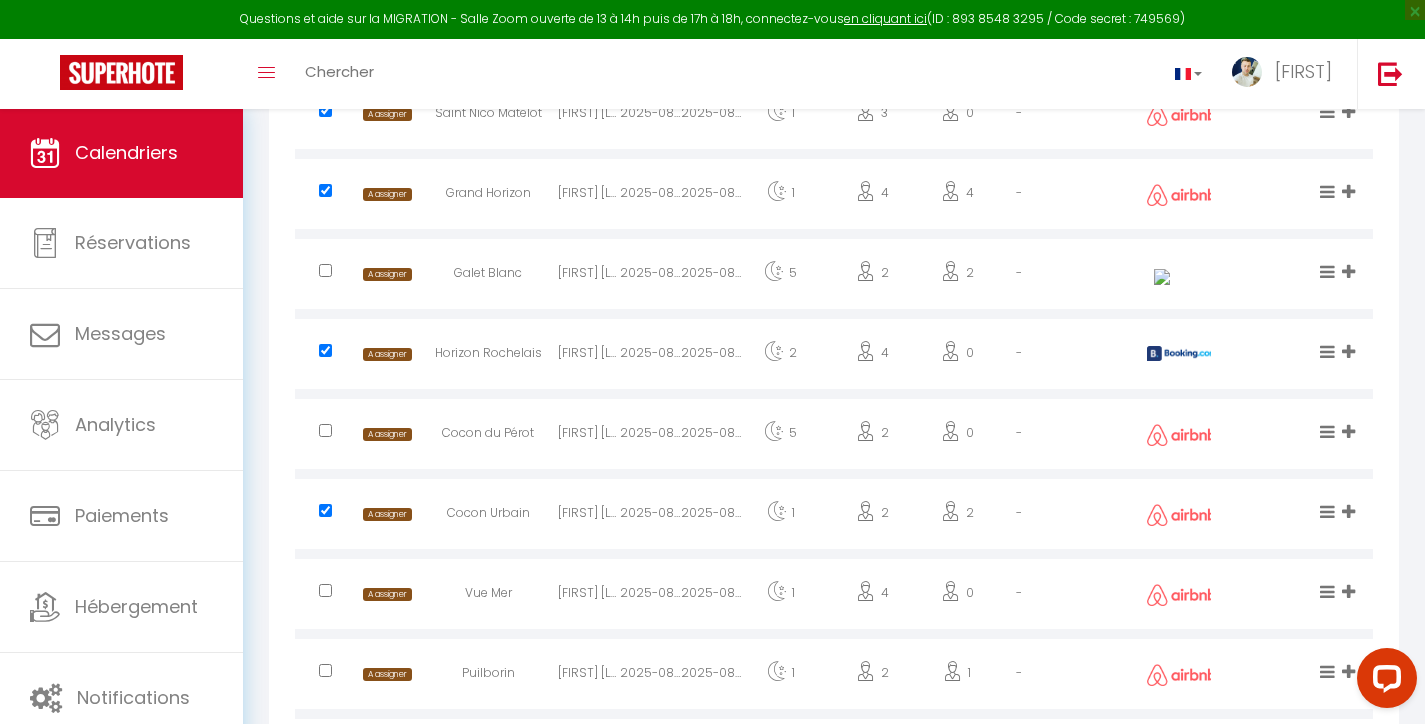 click at bounding box center (325, 350) 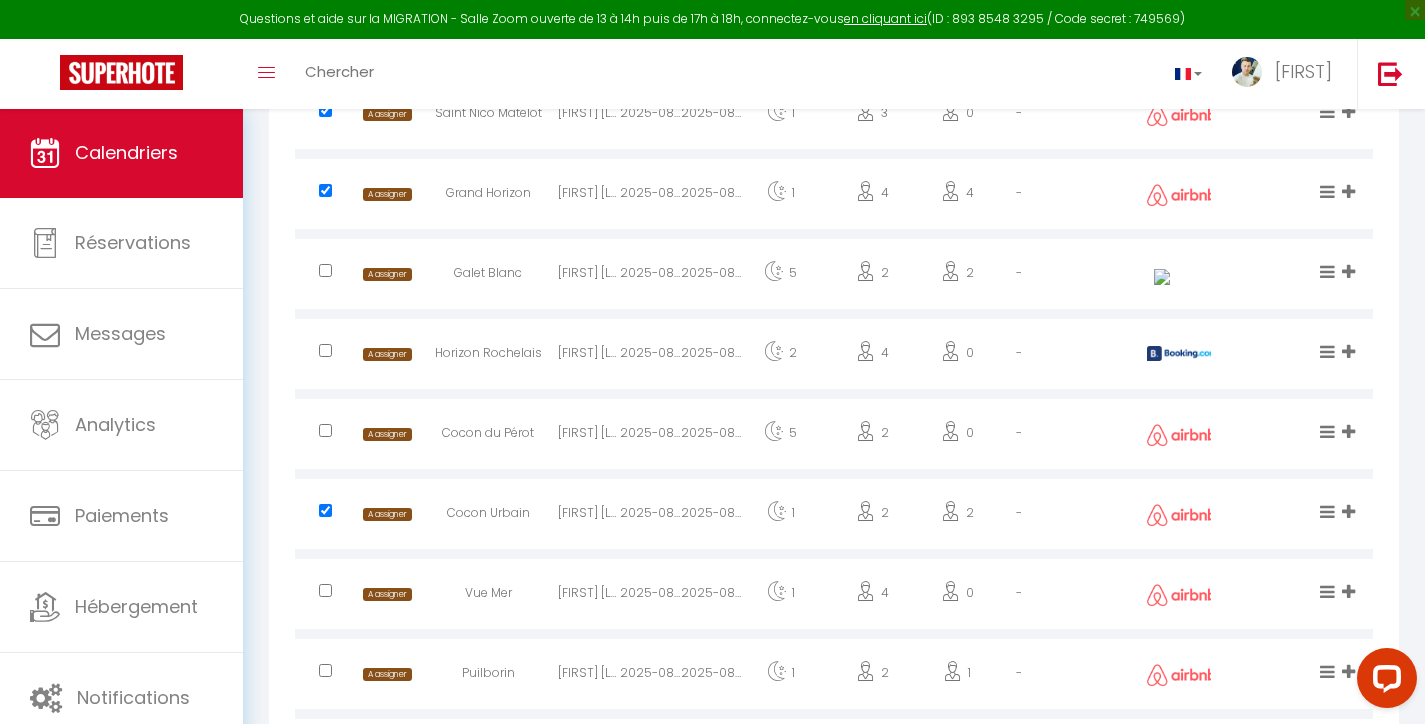 click at bounding box center (326, 196) 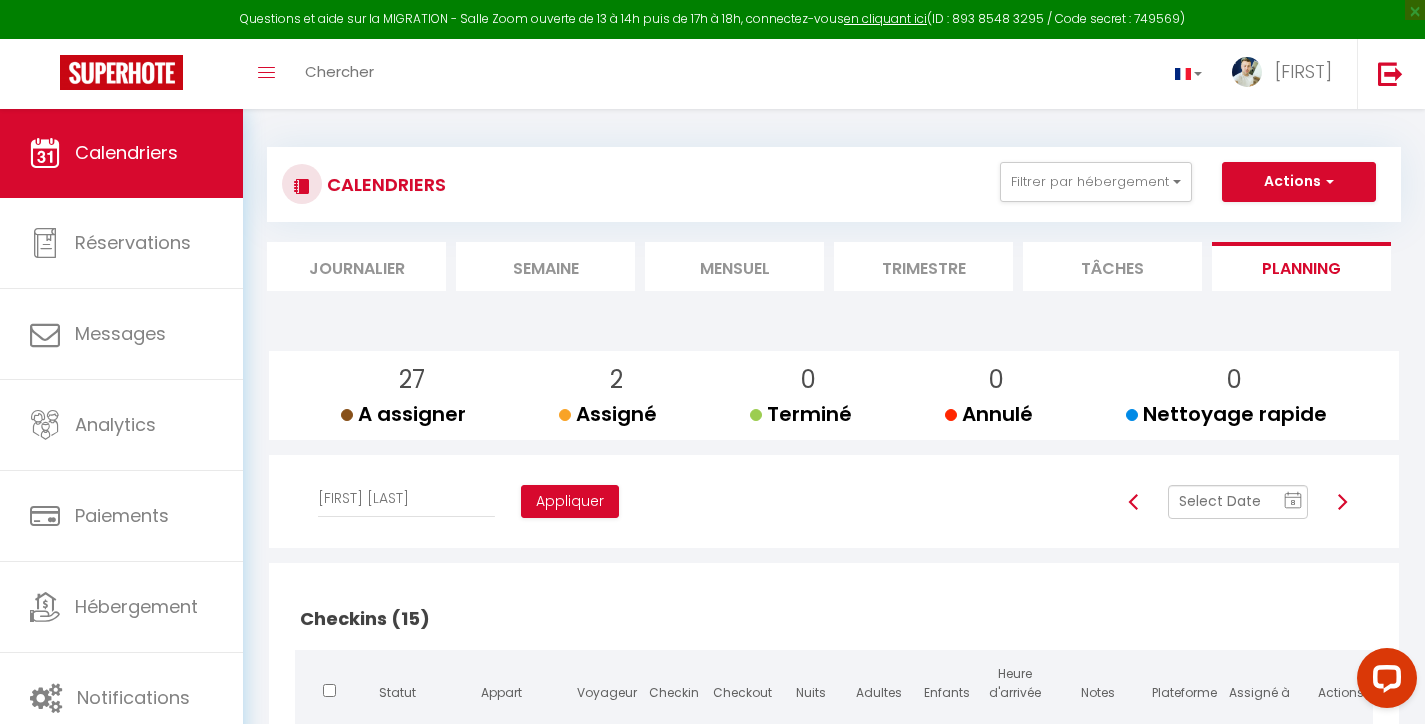scroll, scrollTop: 0, scrollLeft: 0, axis: both 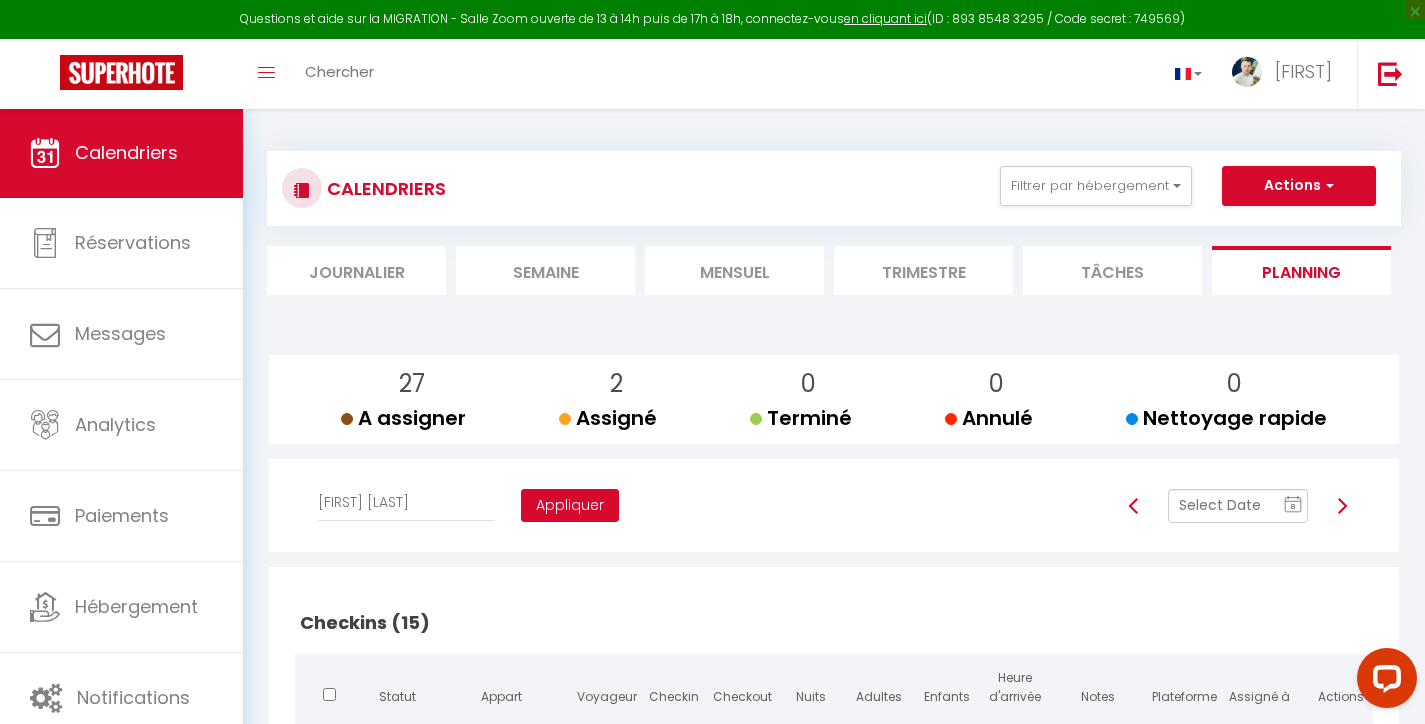 click on "Appliquer" at bounding box center (570, 506) 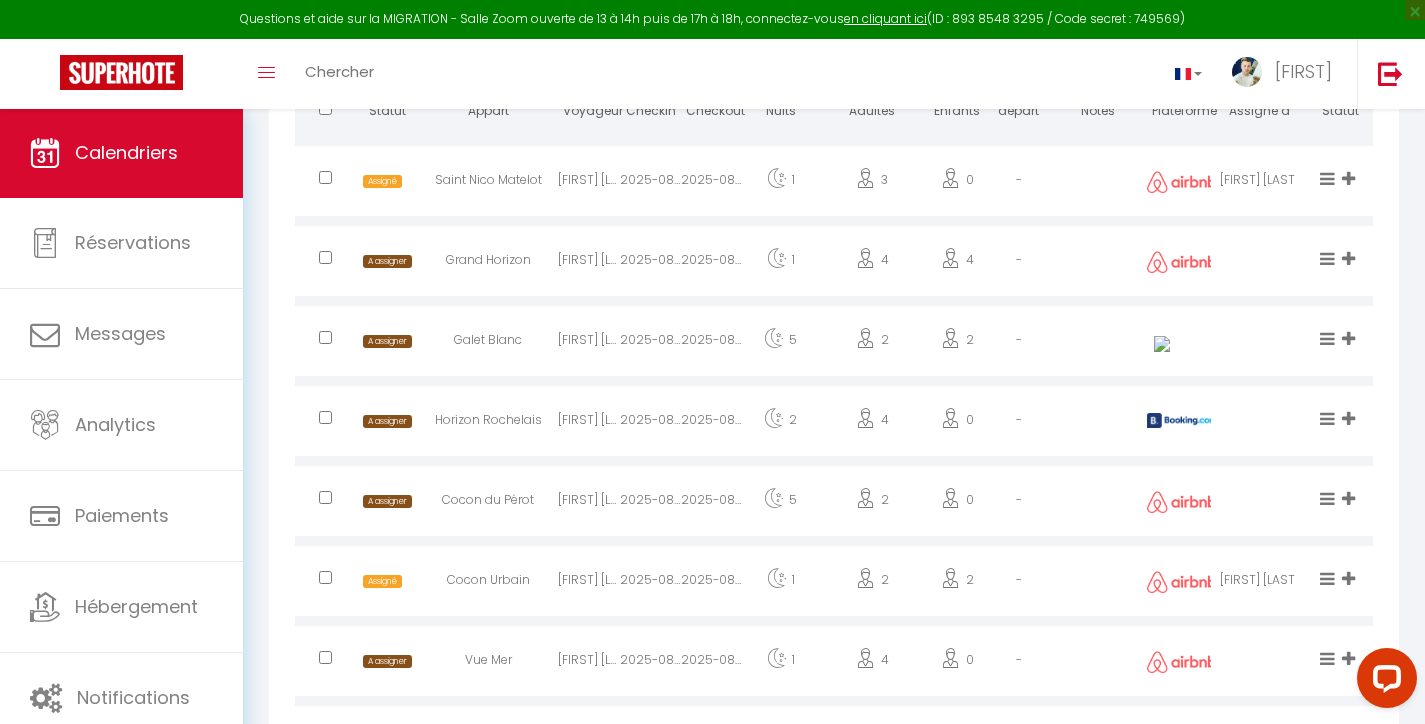 scroll, scrollTop: 1954, scrollLeft: 0, axis: vertical 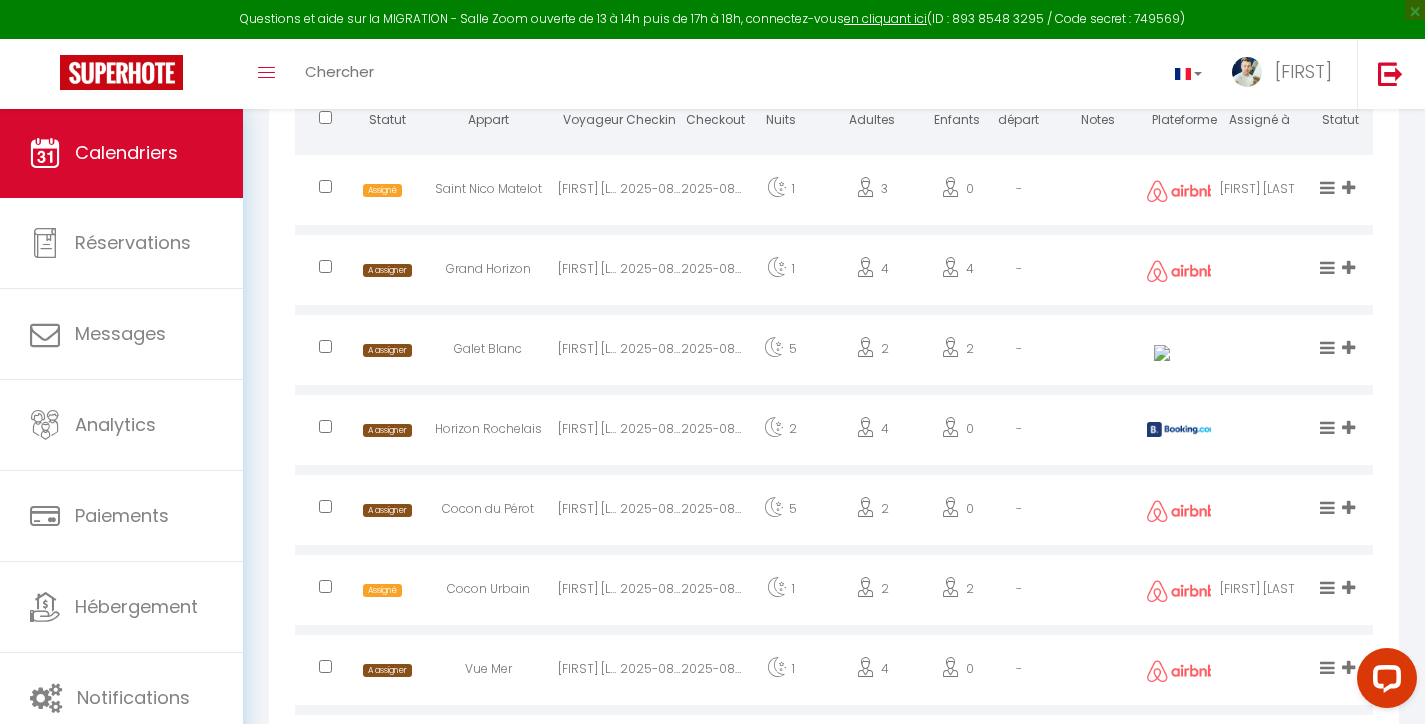 click at bounding box center [325, 266] 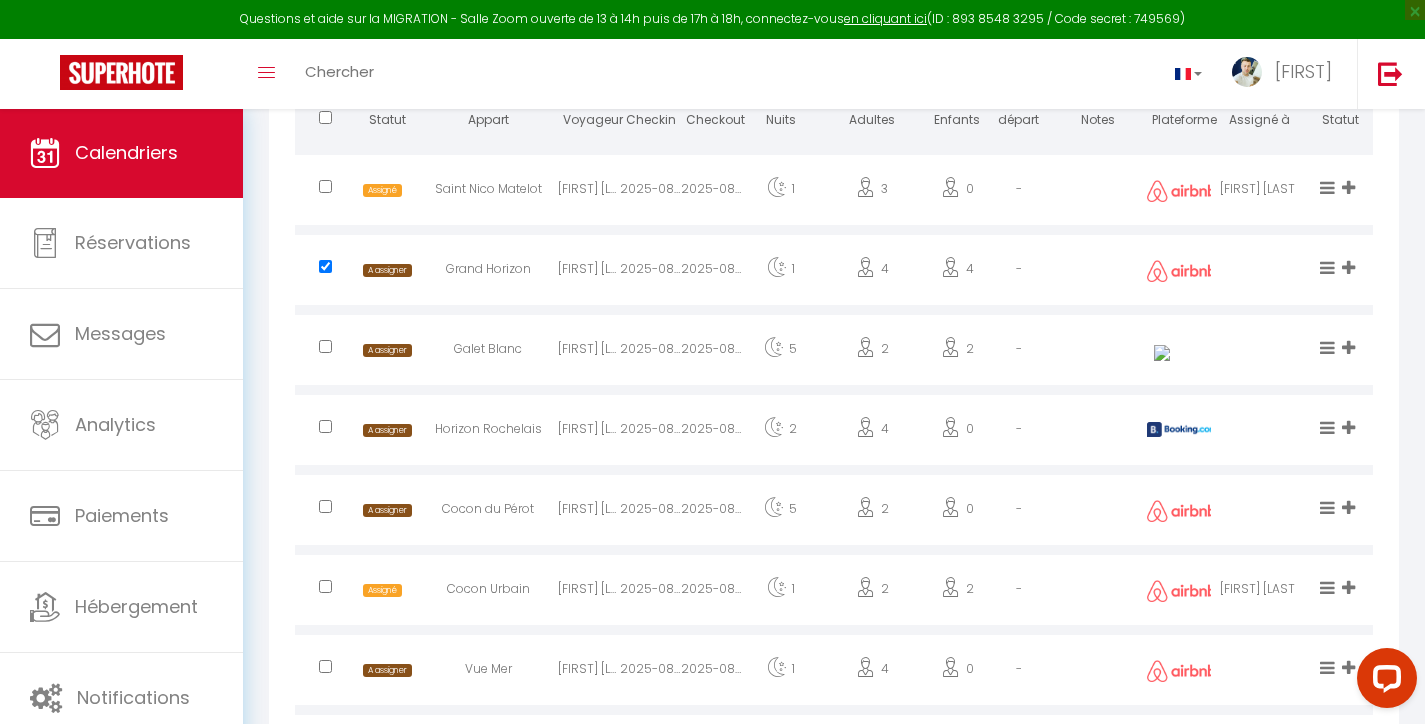 click at bounding box center (325, 426) 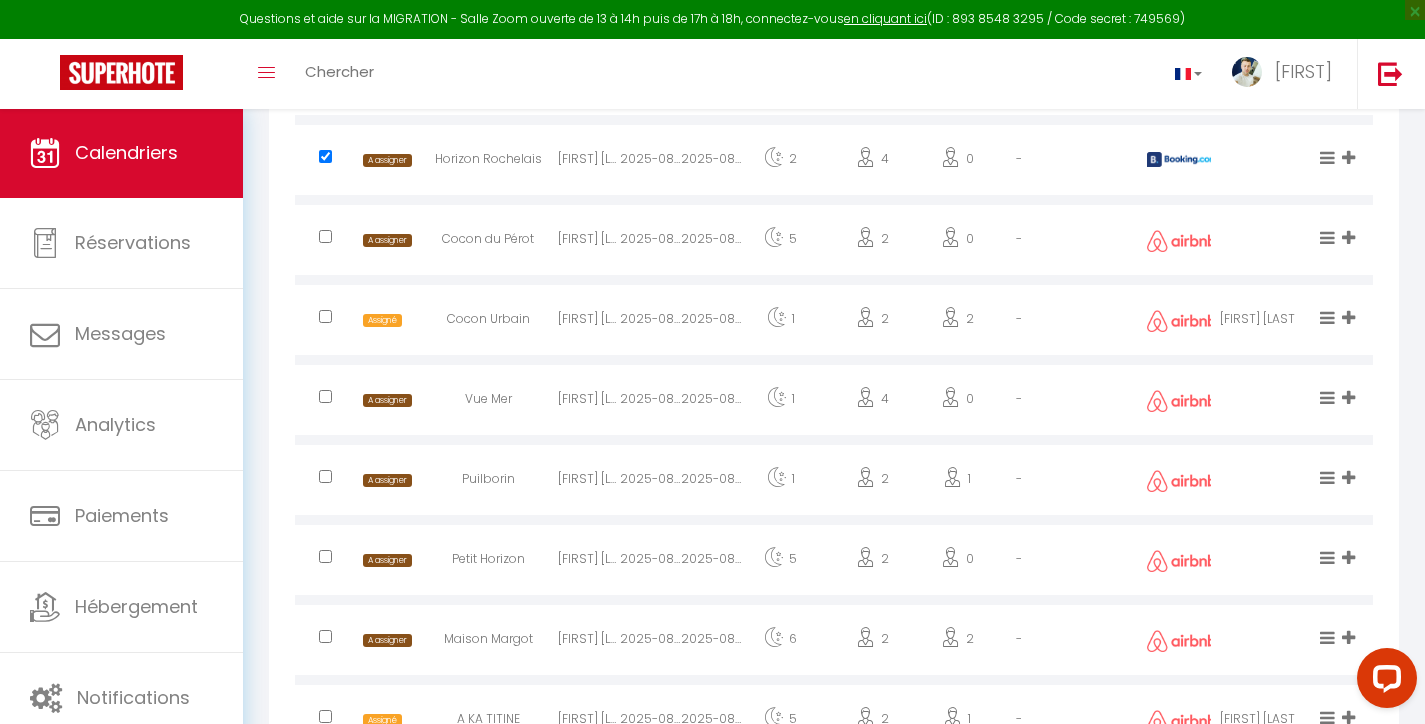 scroll, scrollTop: 2228, scrollLeft: 0, axis: vertical 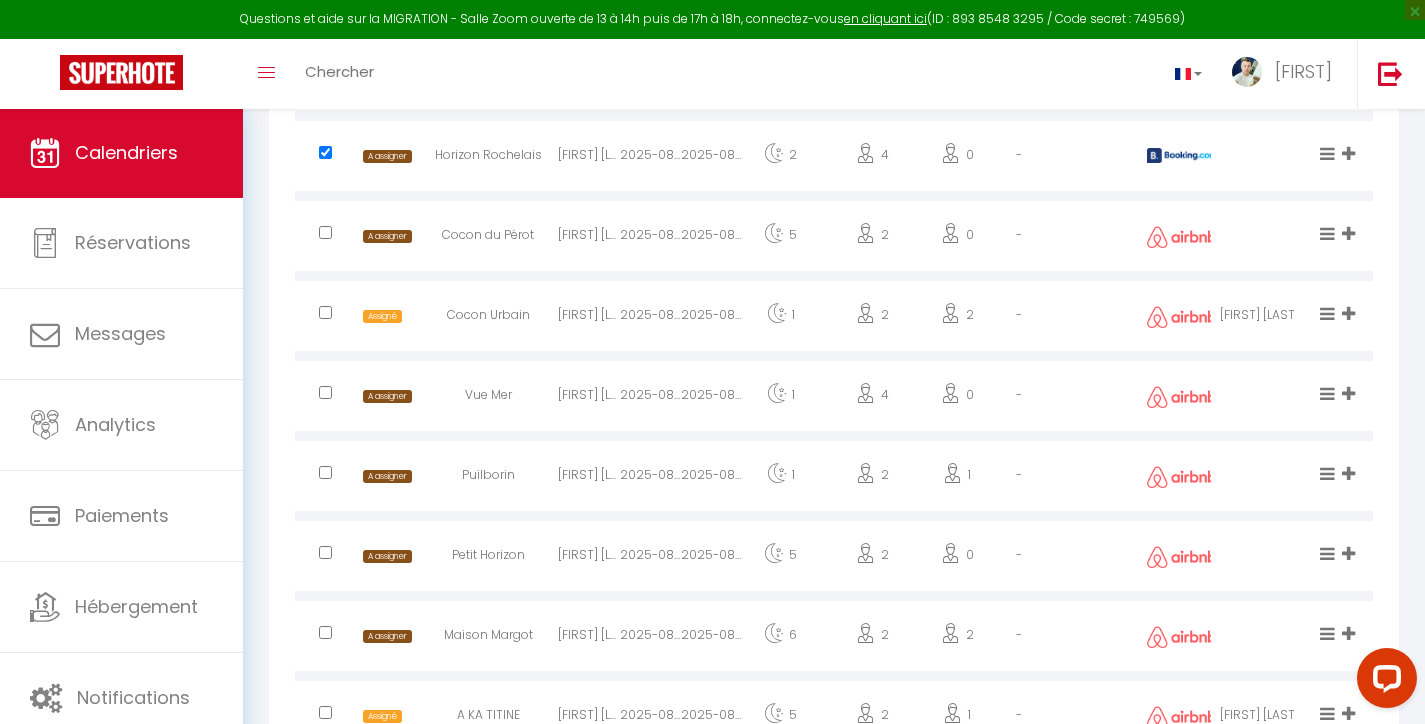 click at bounding box center [325, 552] 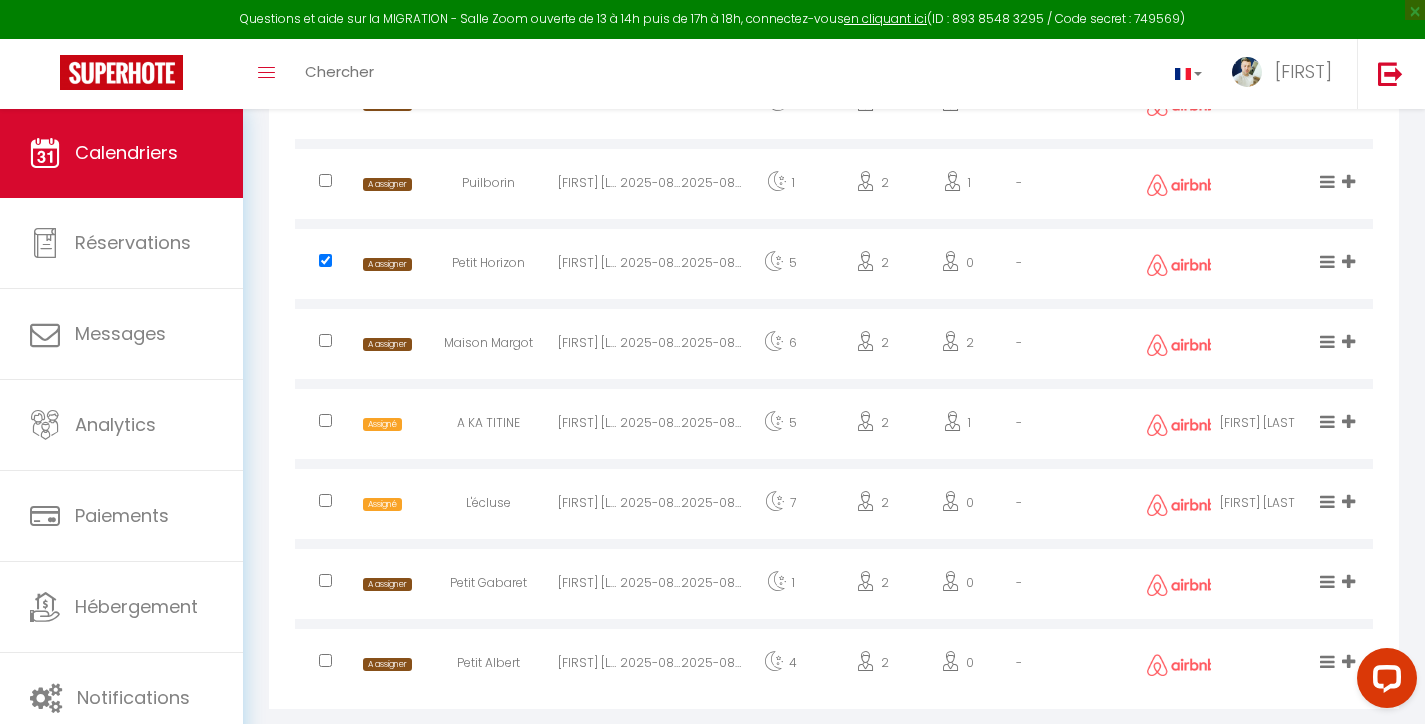 scroll, scrollTop: 2529, scrollLeft: 0, axis: vertical 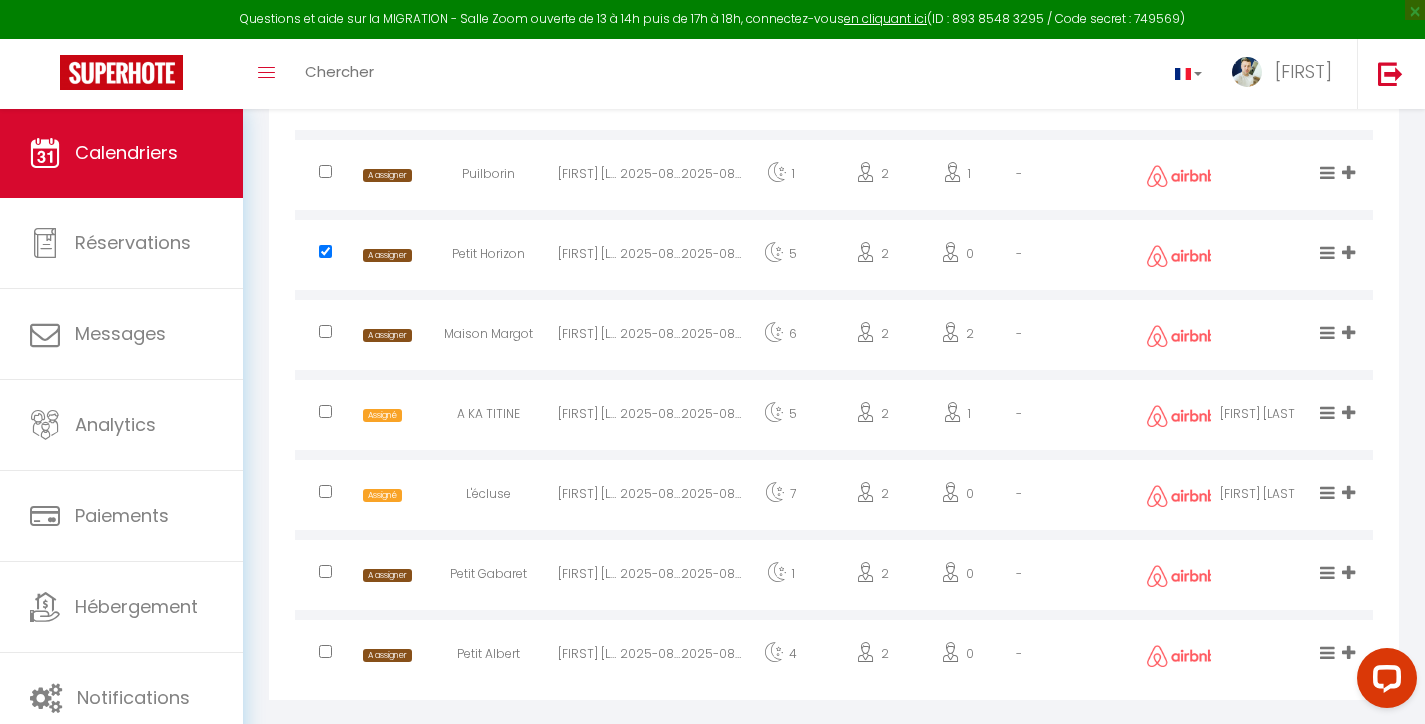 click at bounding box center [326, 577] 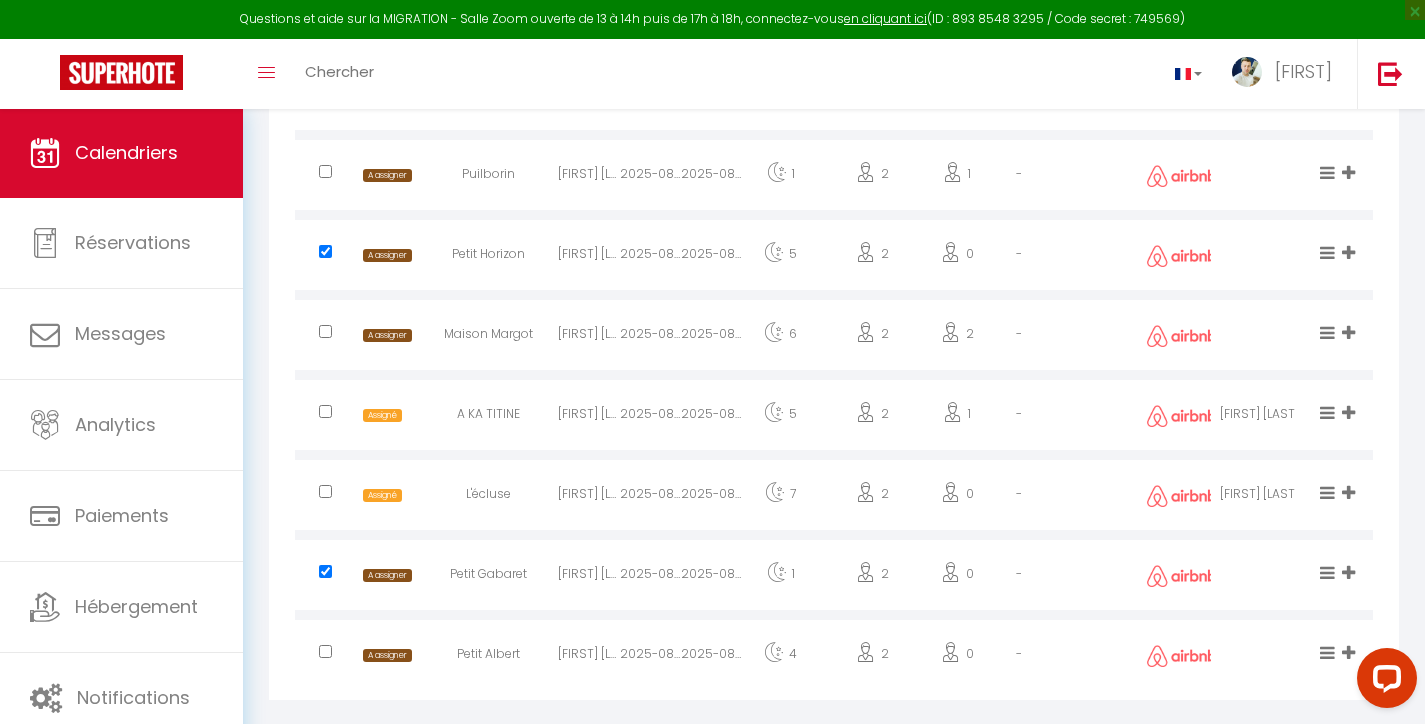 click at bounding box center (325, 651) 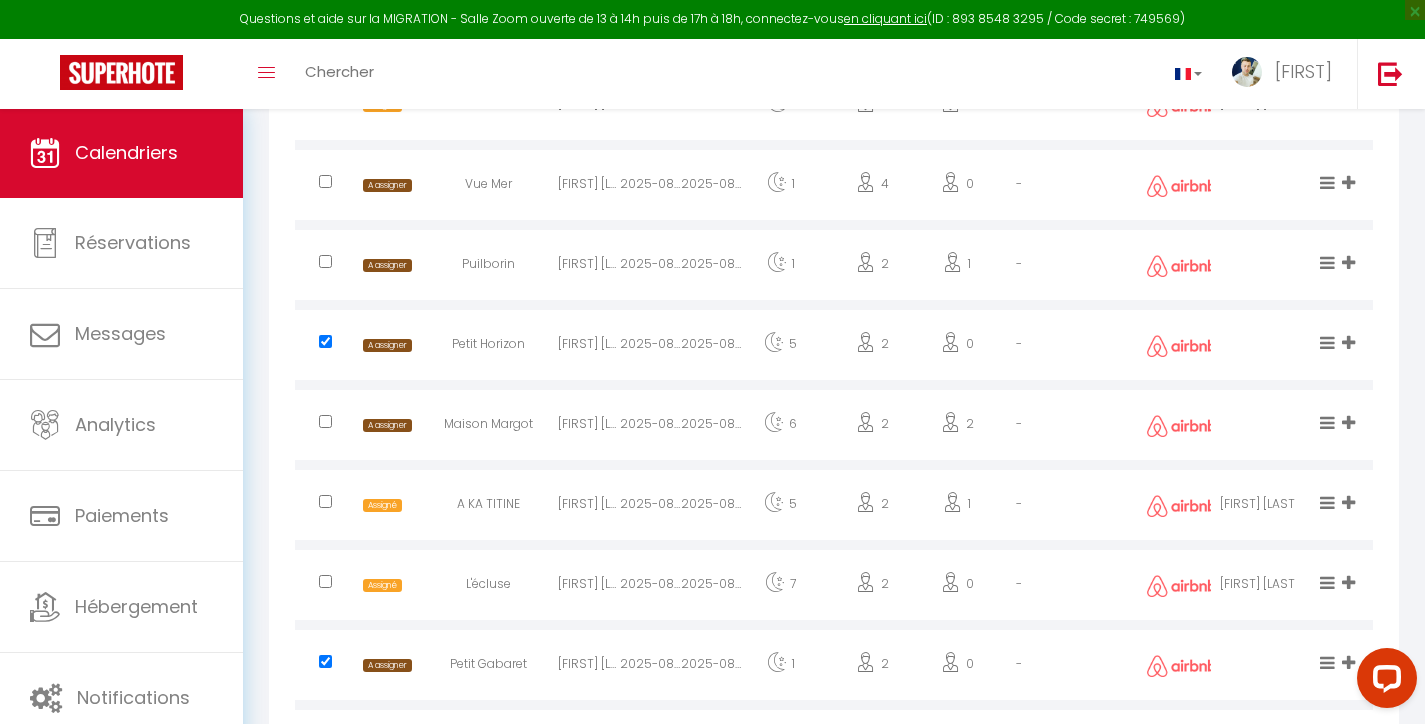 scroll, scrollTop: 2412, scrollLeft: 0, axis: vertical 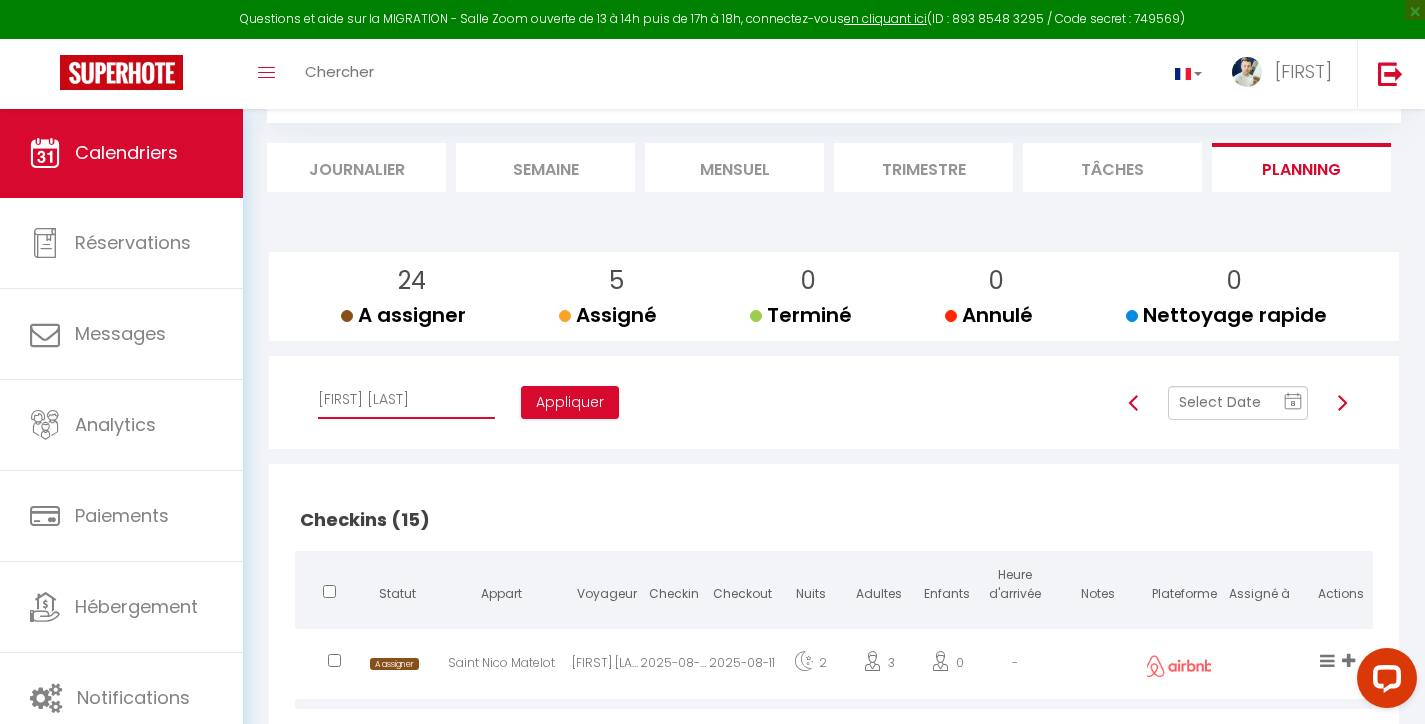 select on "44562" 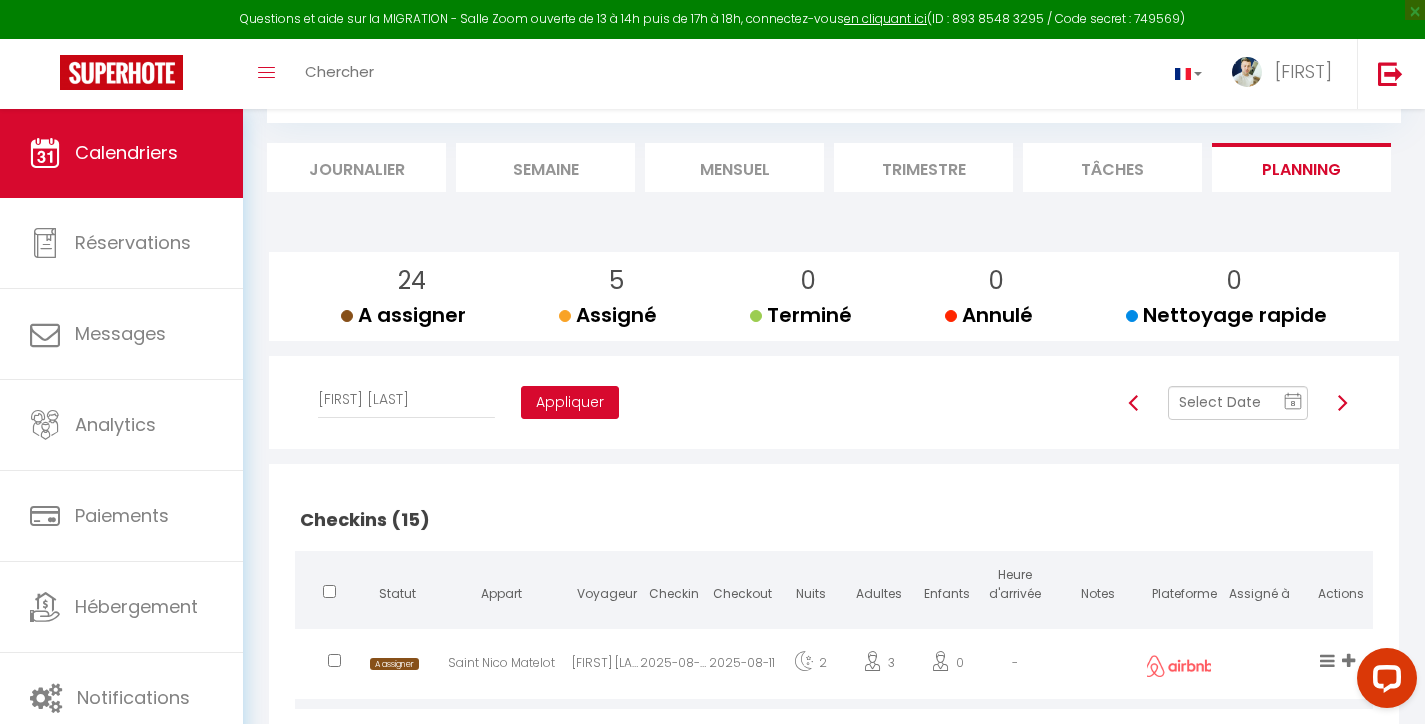 click on "Appliquer" at bounding box center (570, 403) 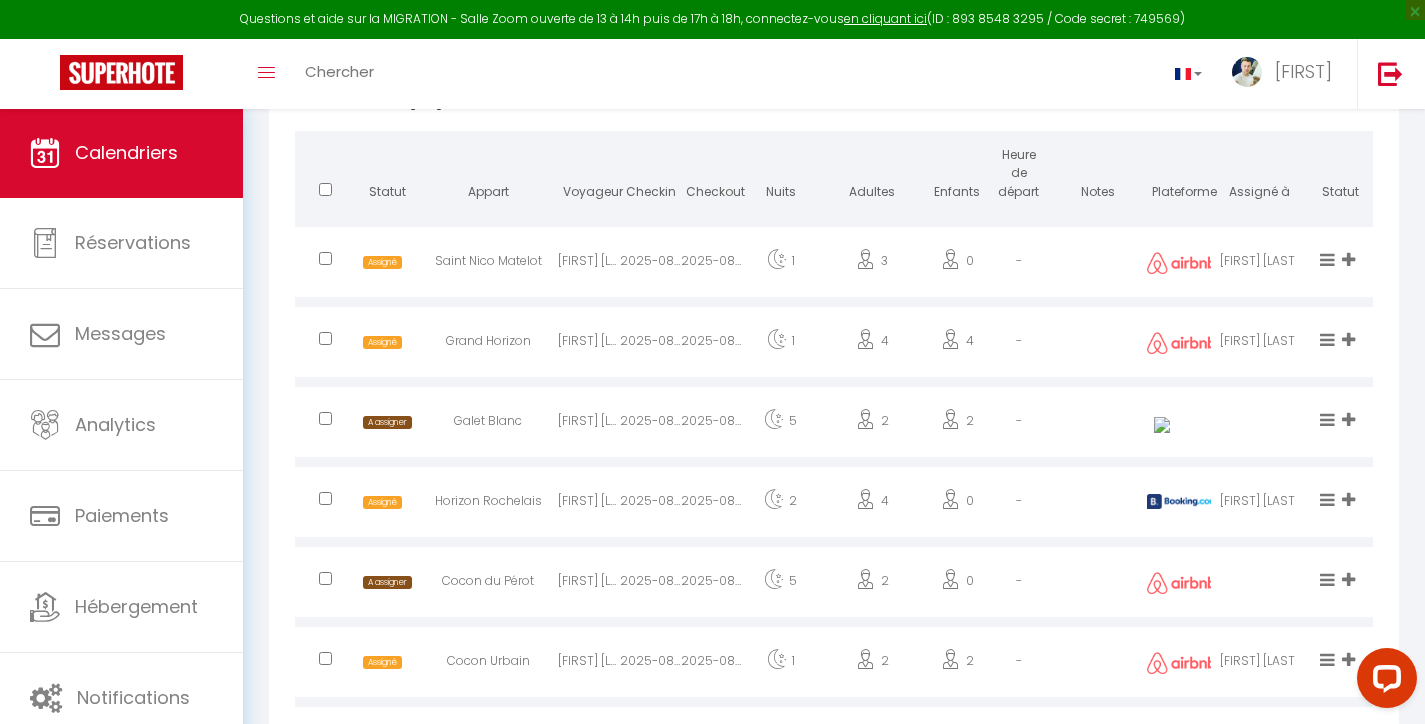 scroll, scrollTop: 1914, scrollLeft: 0, axis: vertical 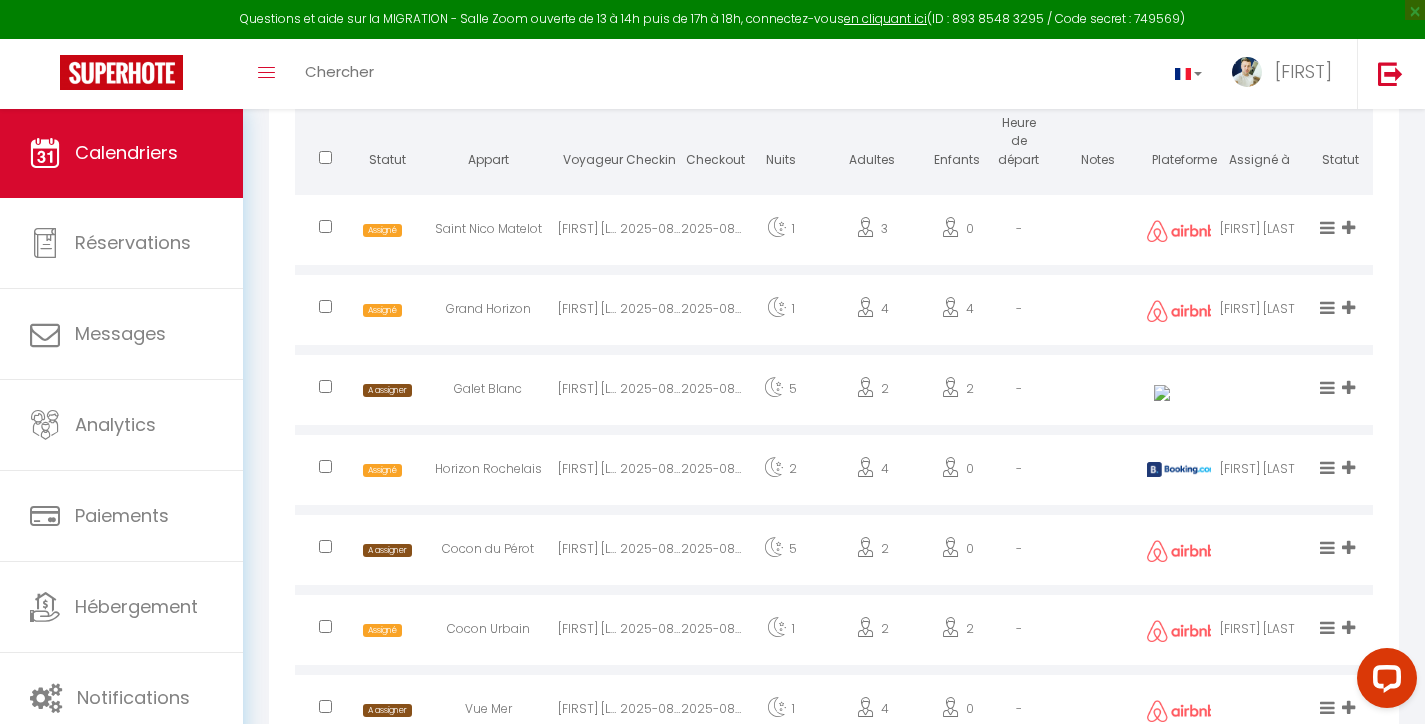 click at bounding box center (325, 386) 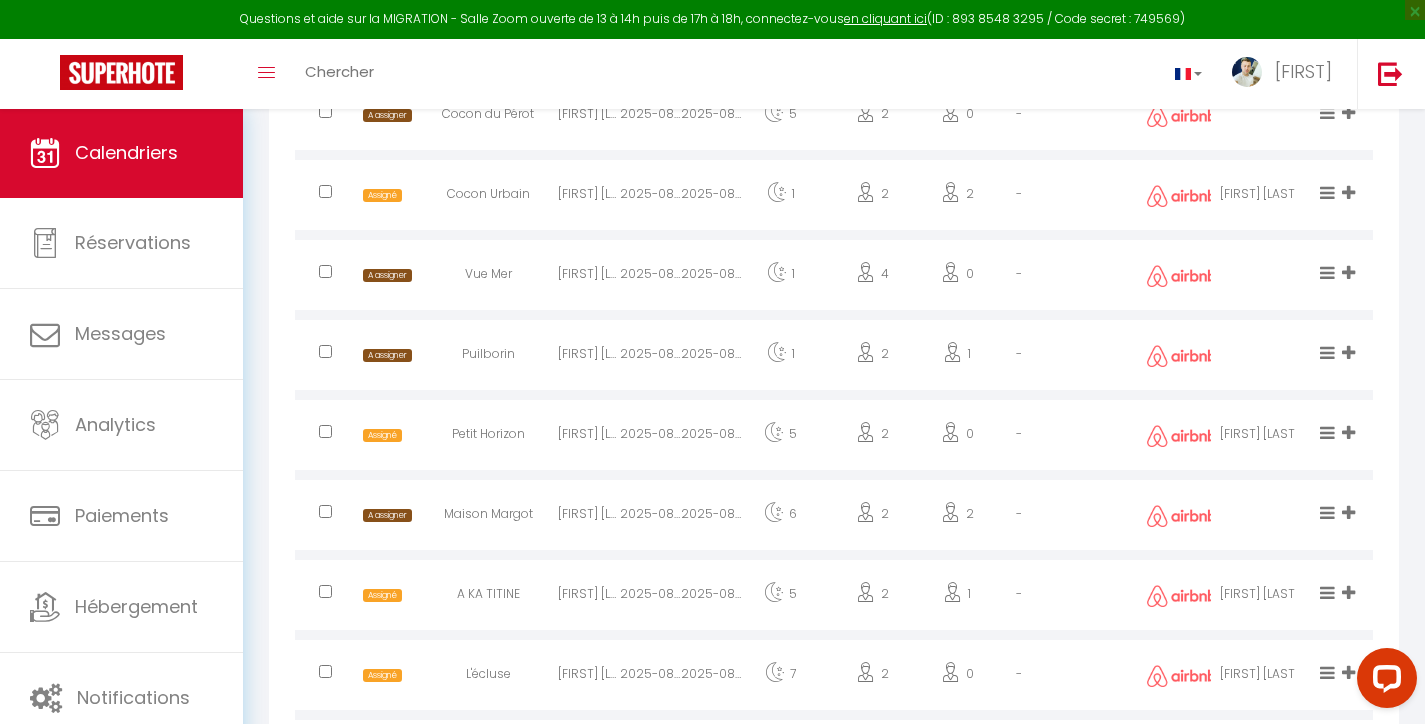 scroll, scrollTop: 2358, scrollLeft: 0, axis: vertical 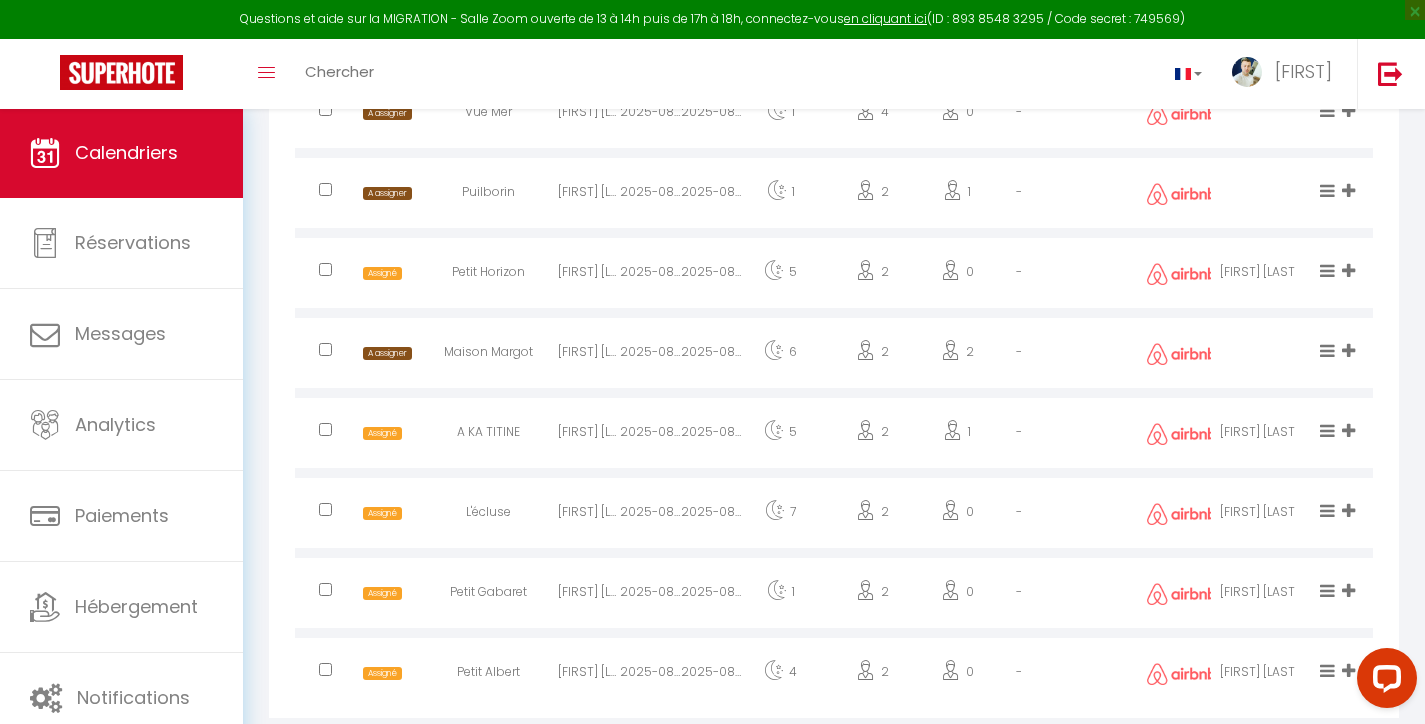 click at bounding box center [325, 189] 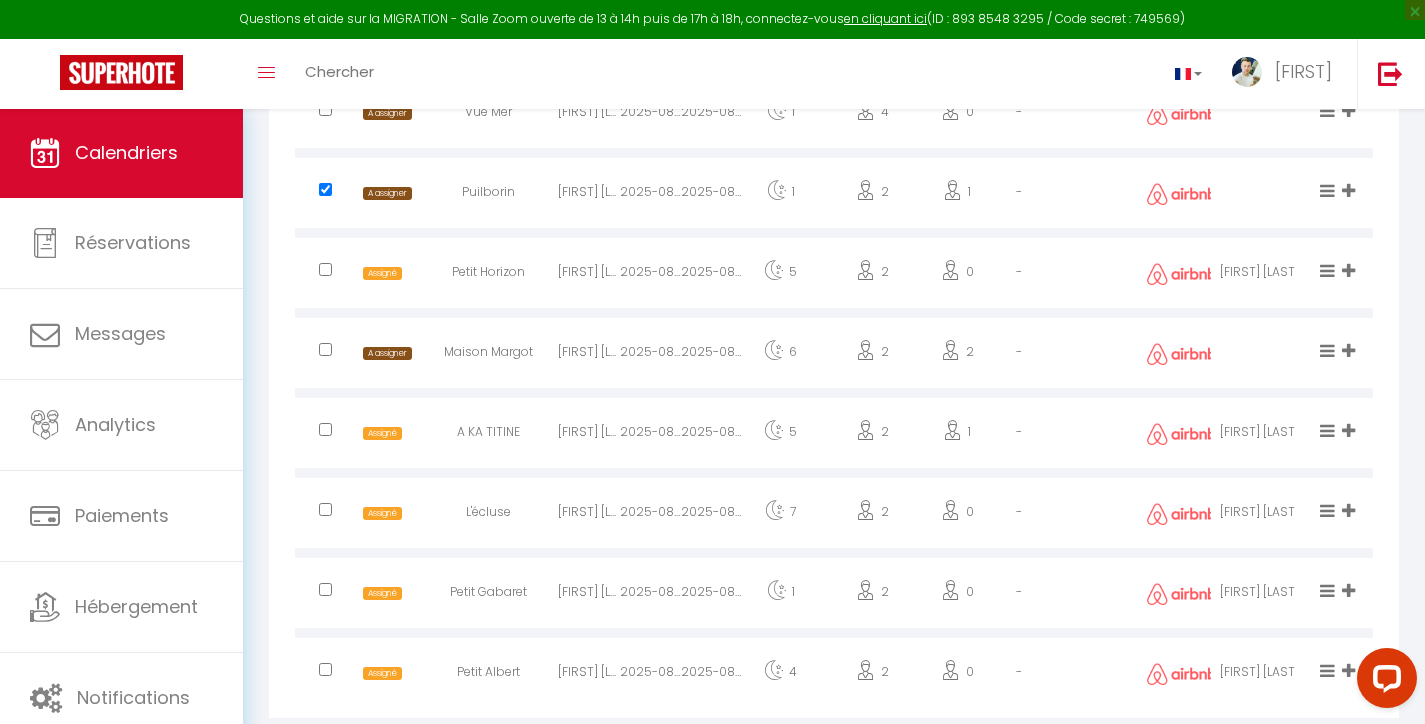 click at bounding box center [325, 349] 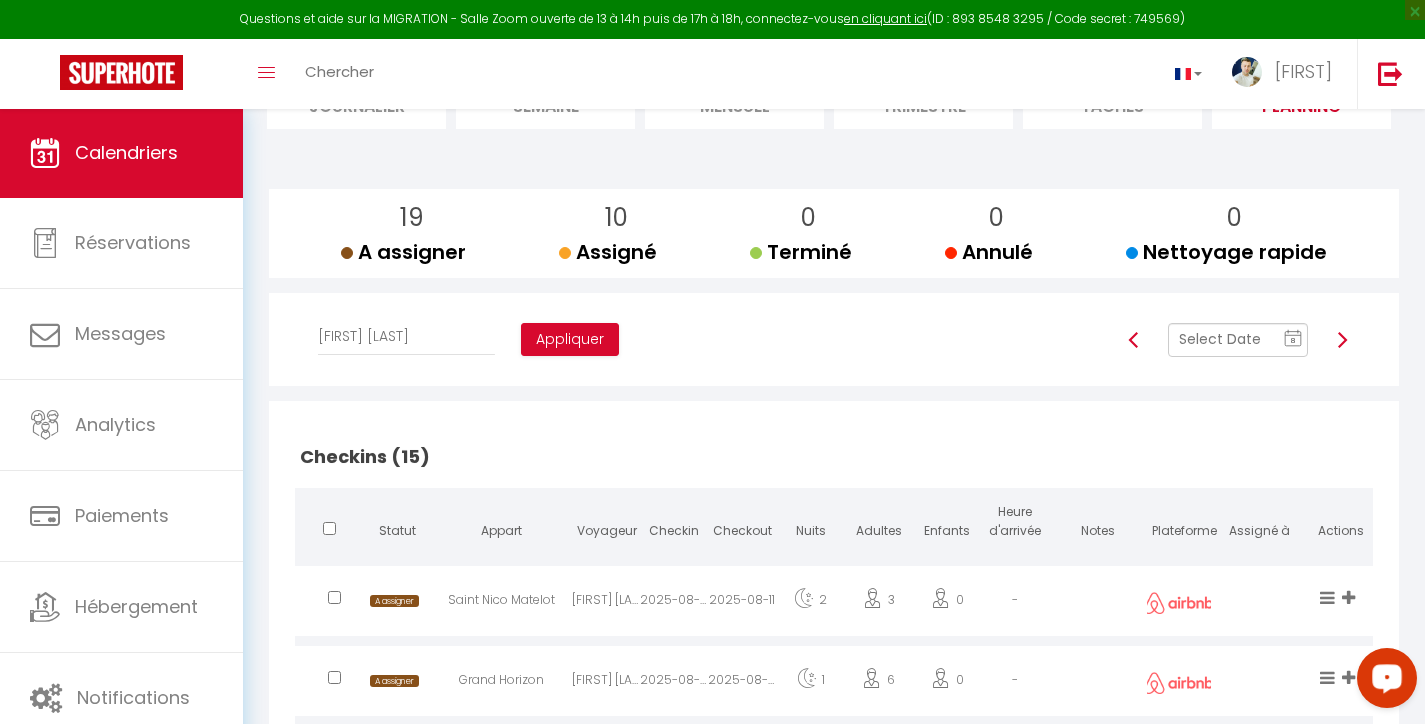 scroll, scrollTop: 157, scrollLeft: 0, axis: vertical 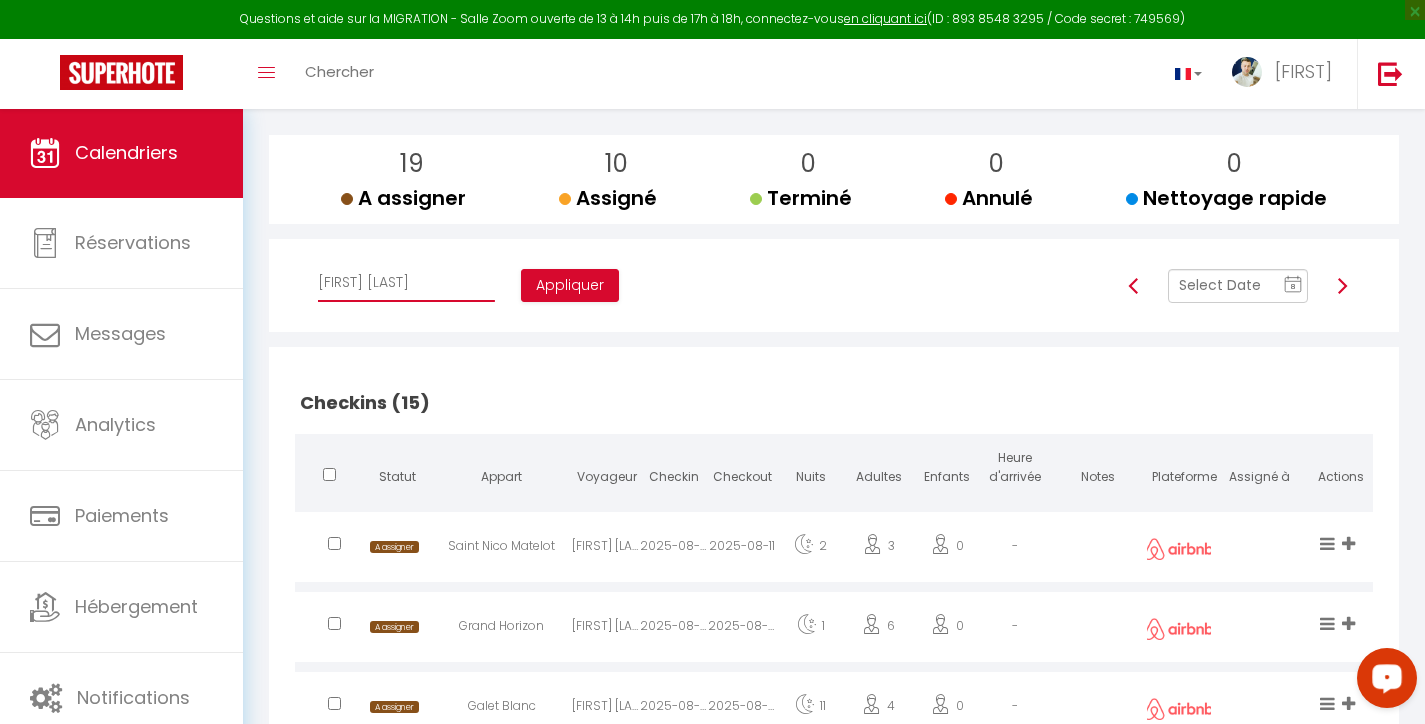 select on "47892" 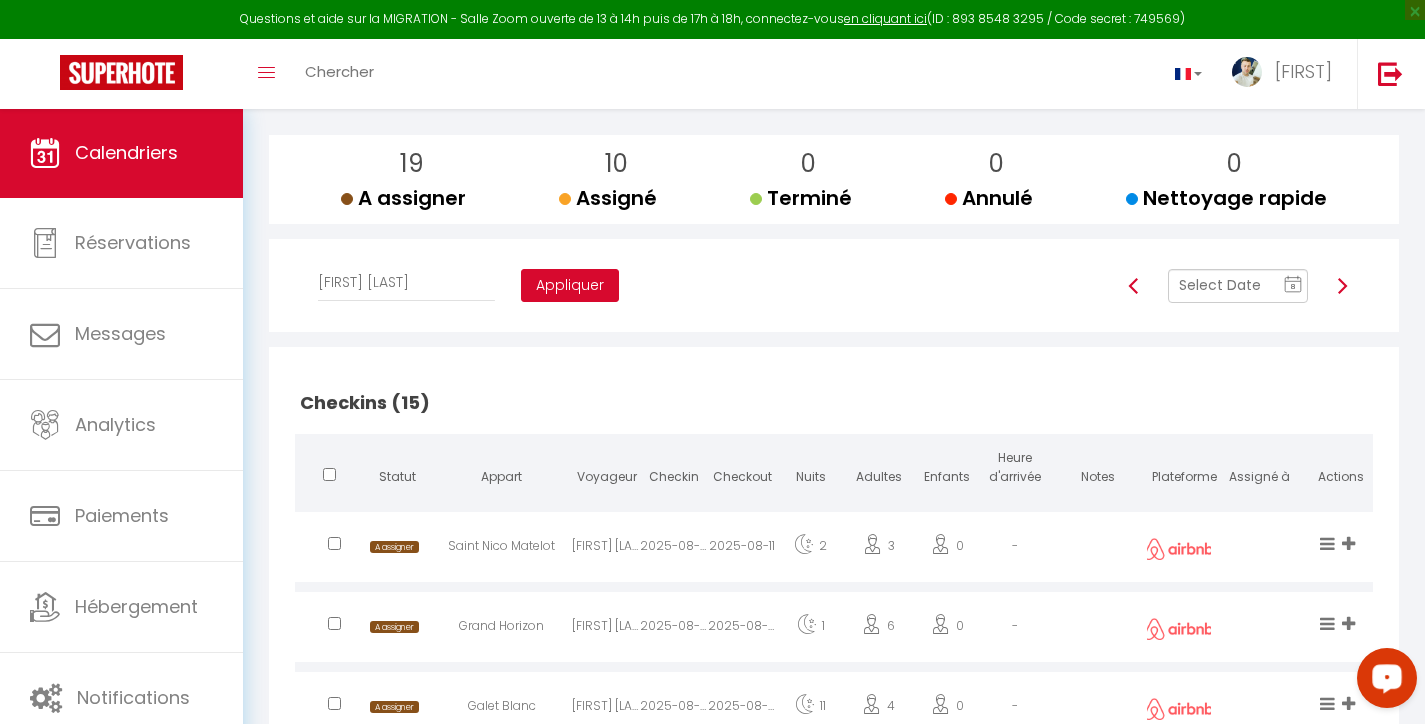 click on "Appliquer" at bounding box center (570, 286) 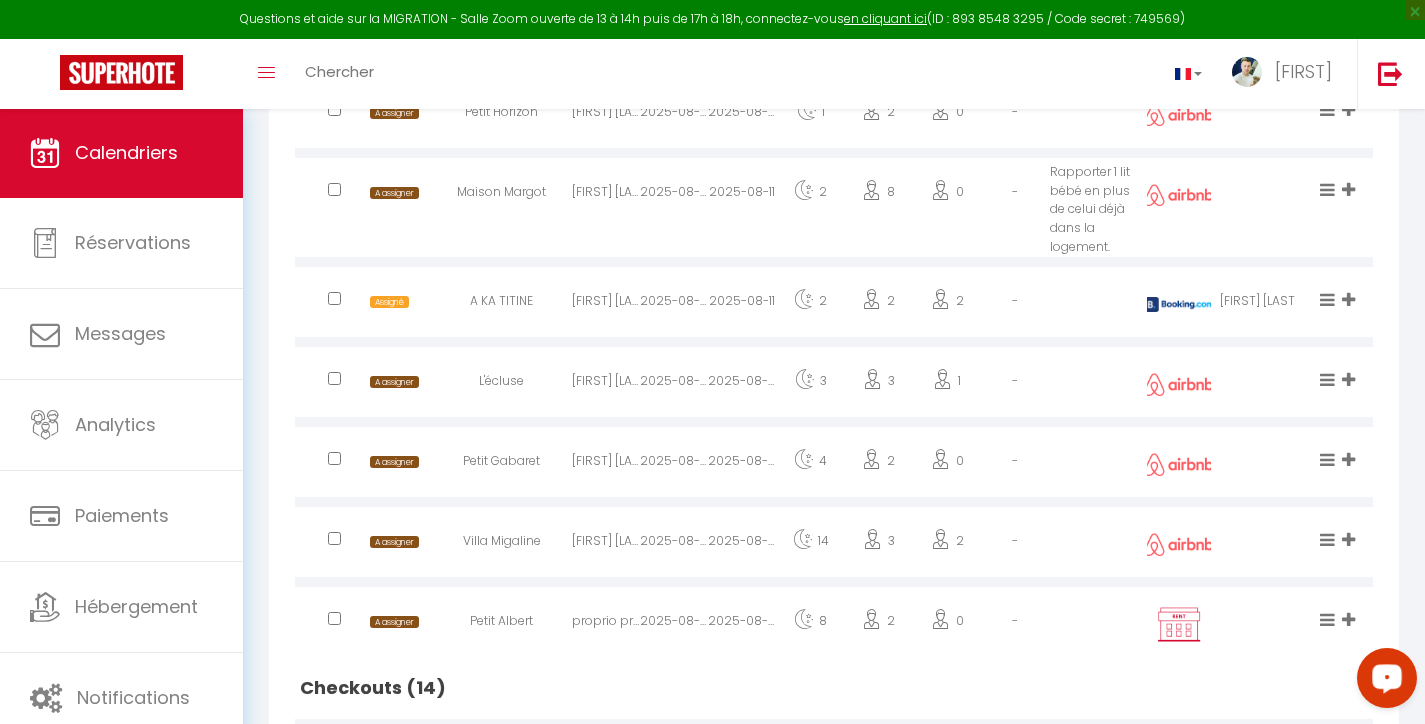 scroll, scrollTop: 1419, scrollLeft: 0, axis: vertical 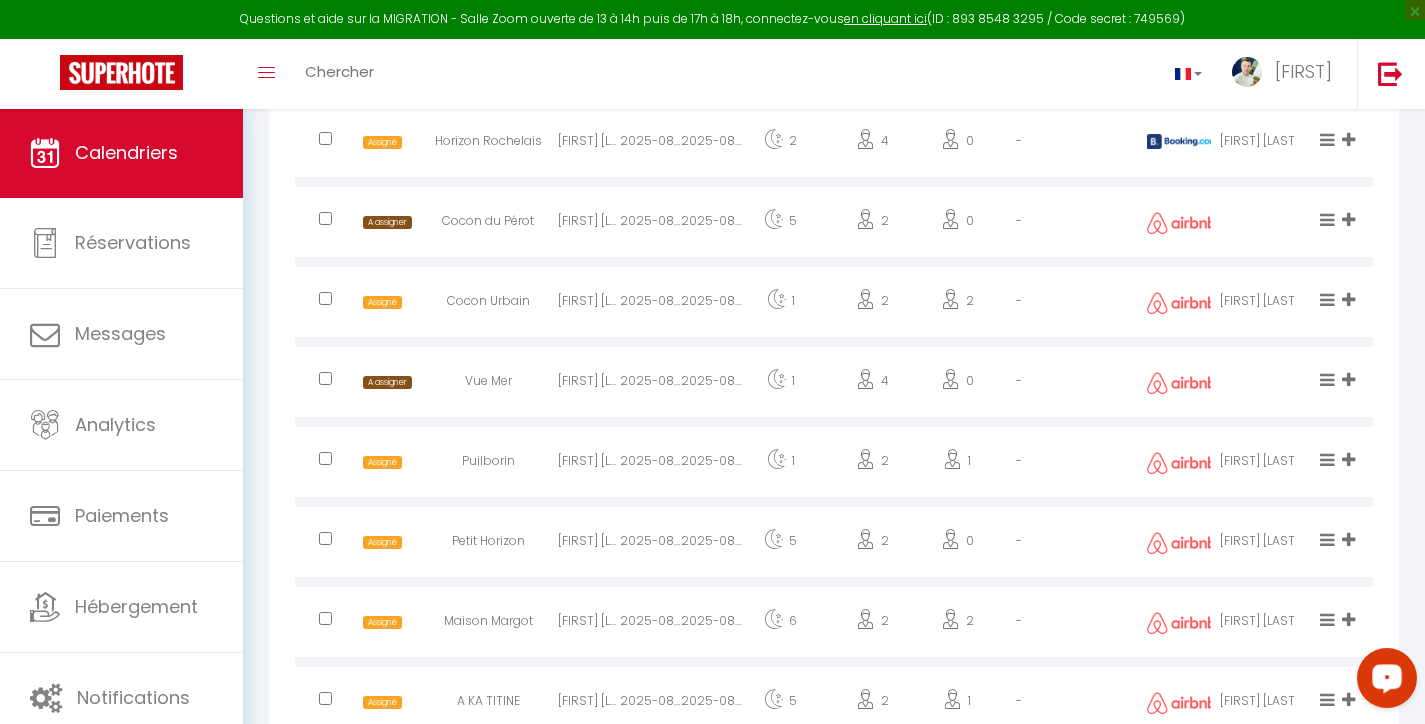 click at bounding box center [325, 218] 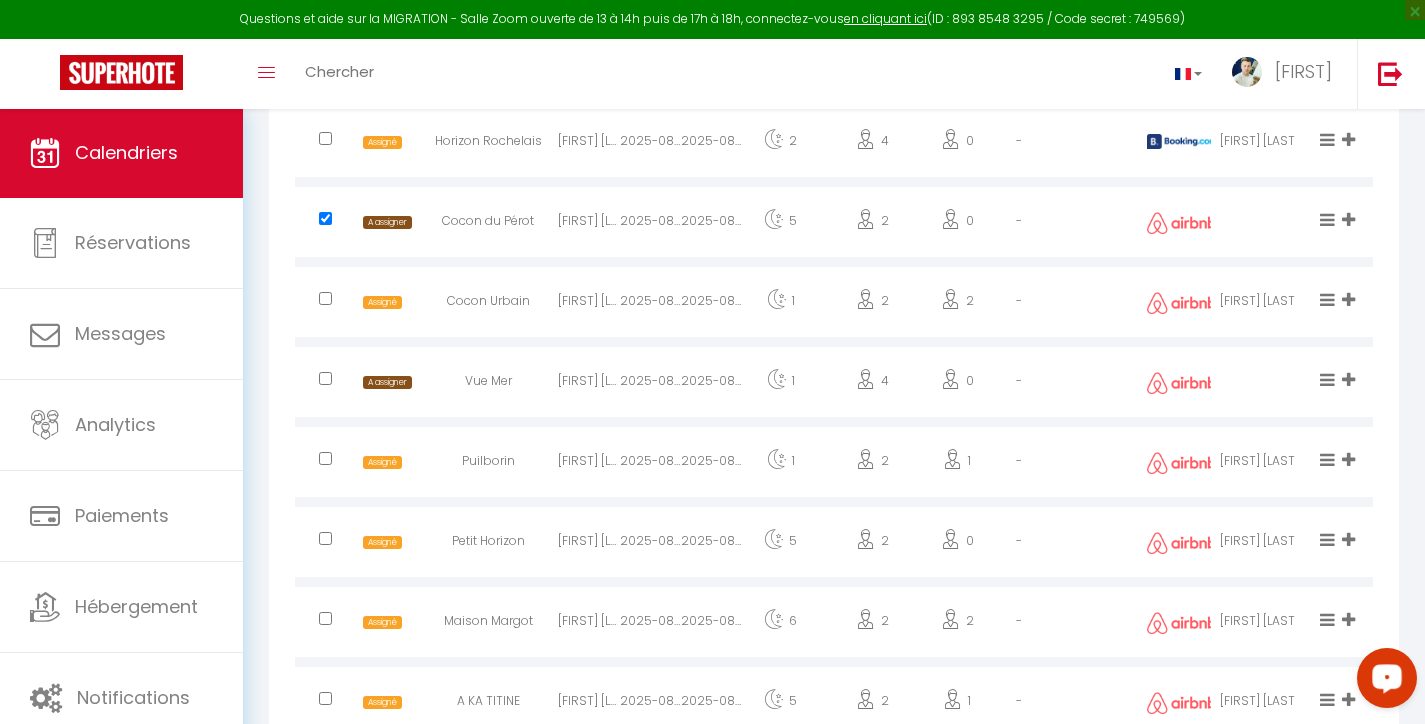 click at bounding box center (325, 378) 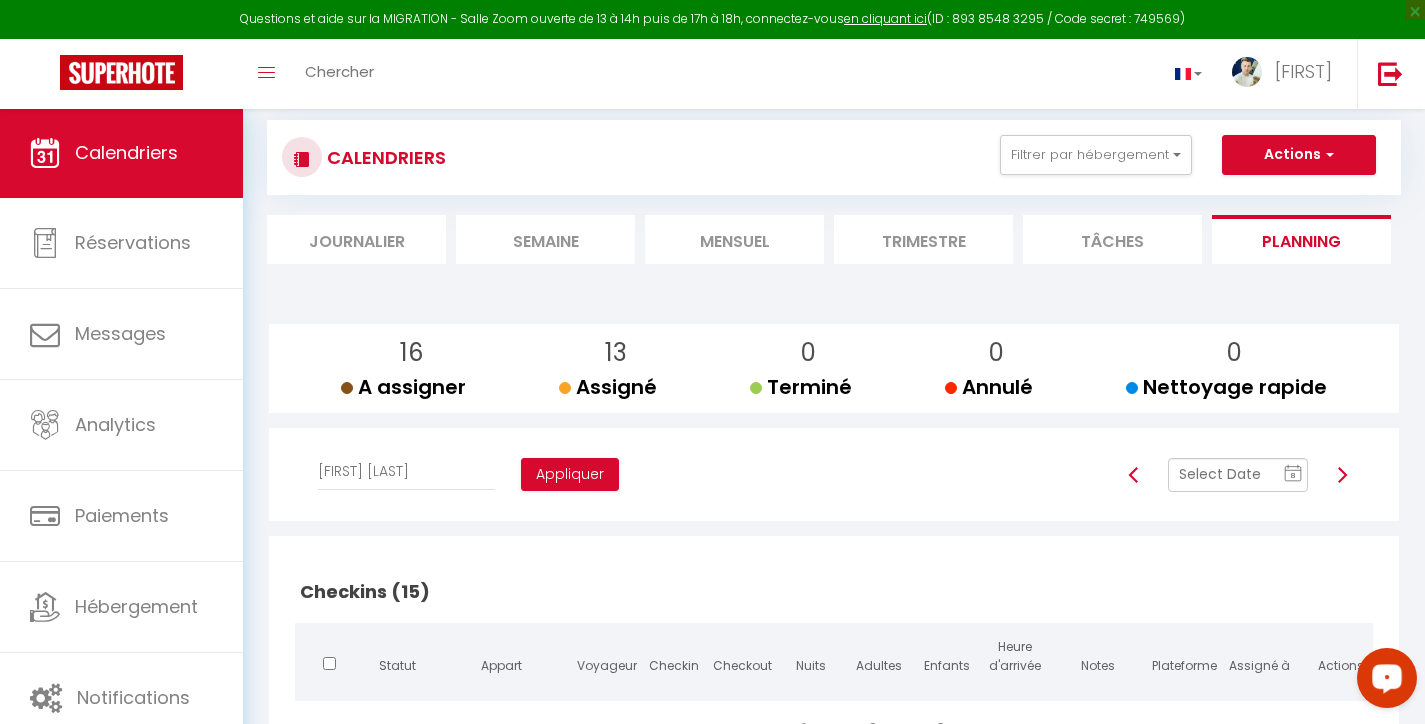 scroll, scrollTop: 0, scrollLeft: 0, axis: both 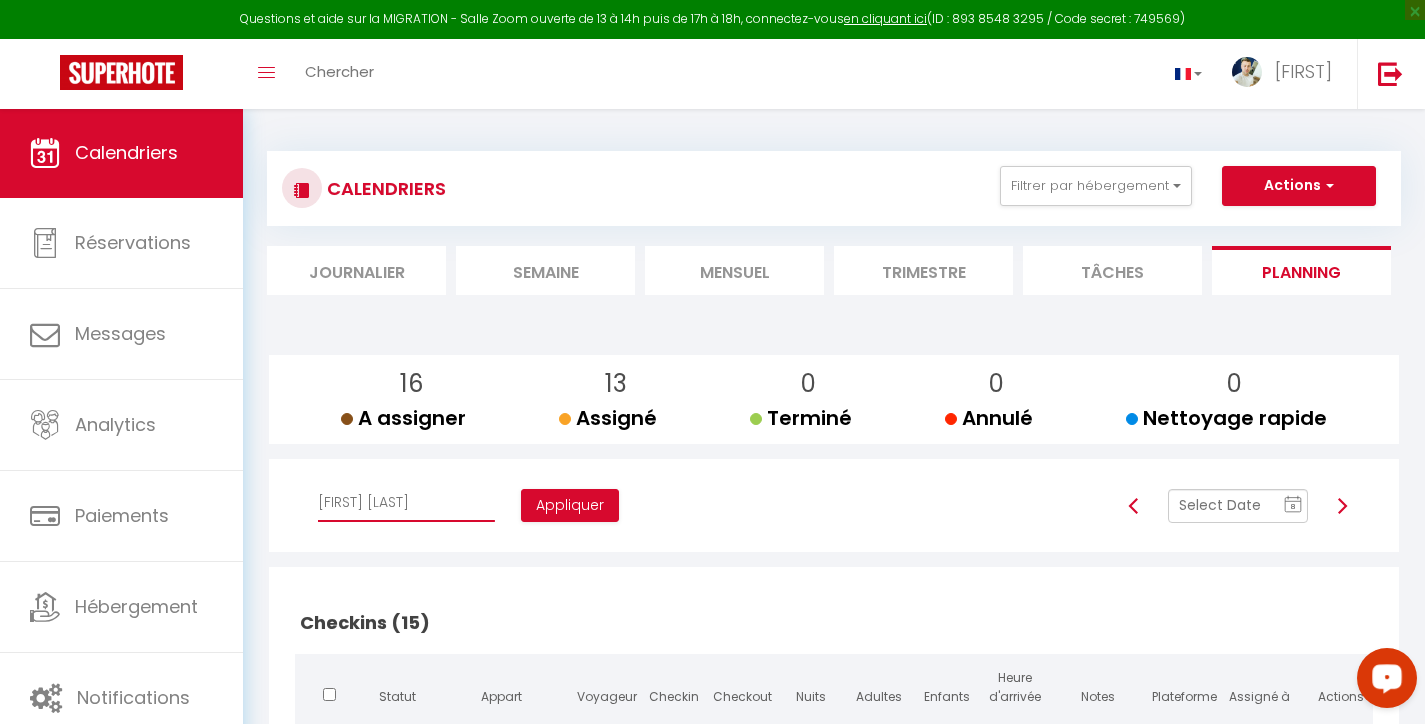 select on "49660" 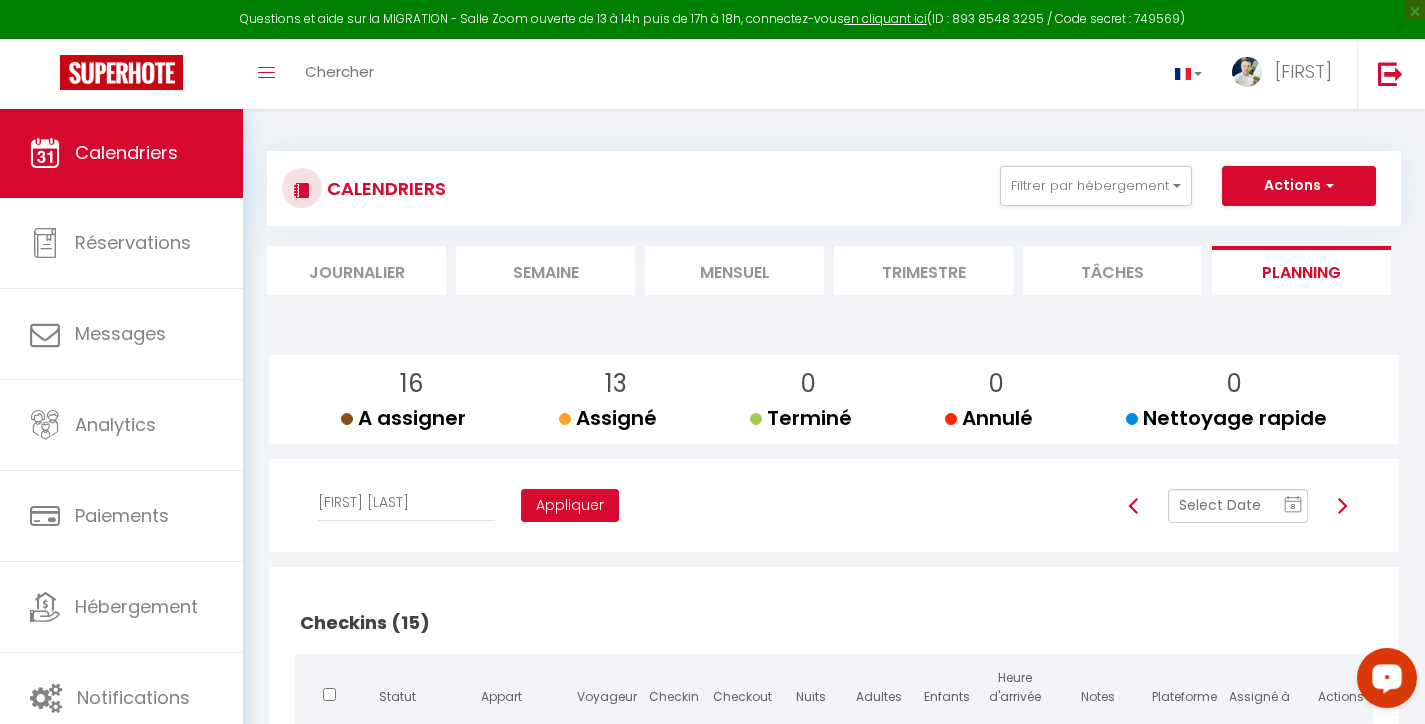 click on "Appliquer" at bounding box center [570, 506] 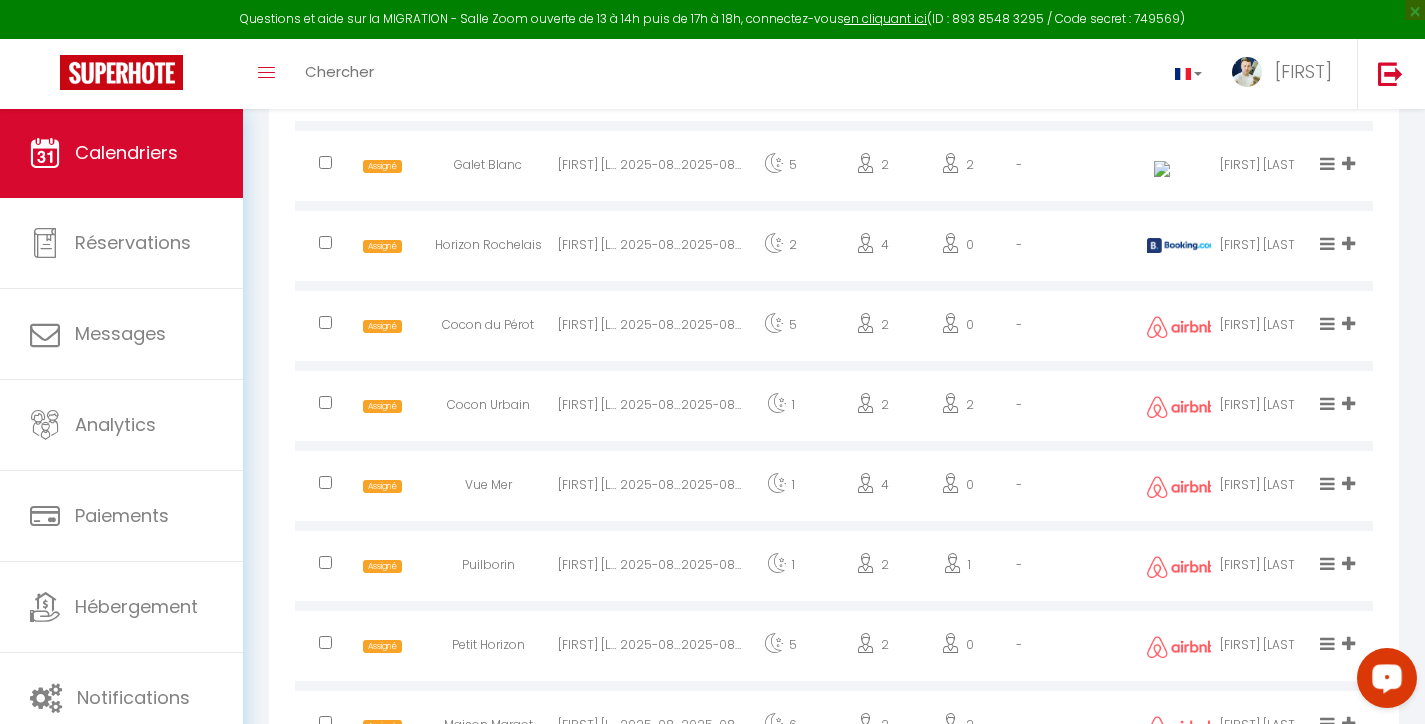 scroll, scrollTop: 2529, scrollLeft: 0, axis: vertical 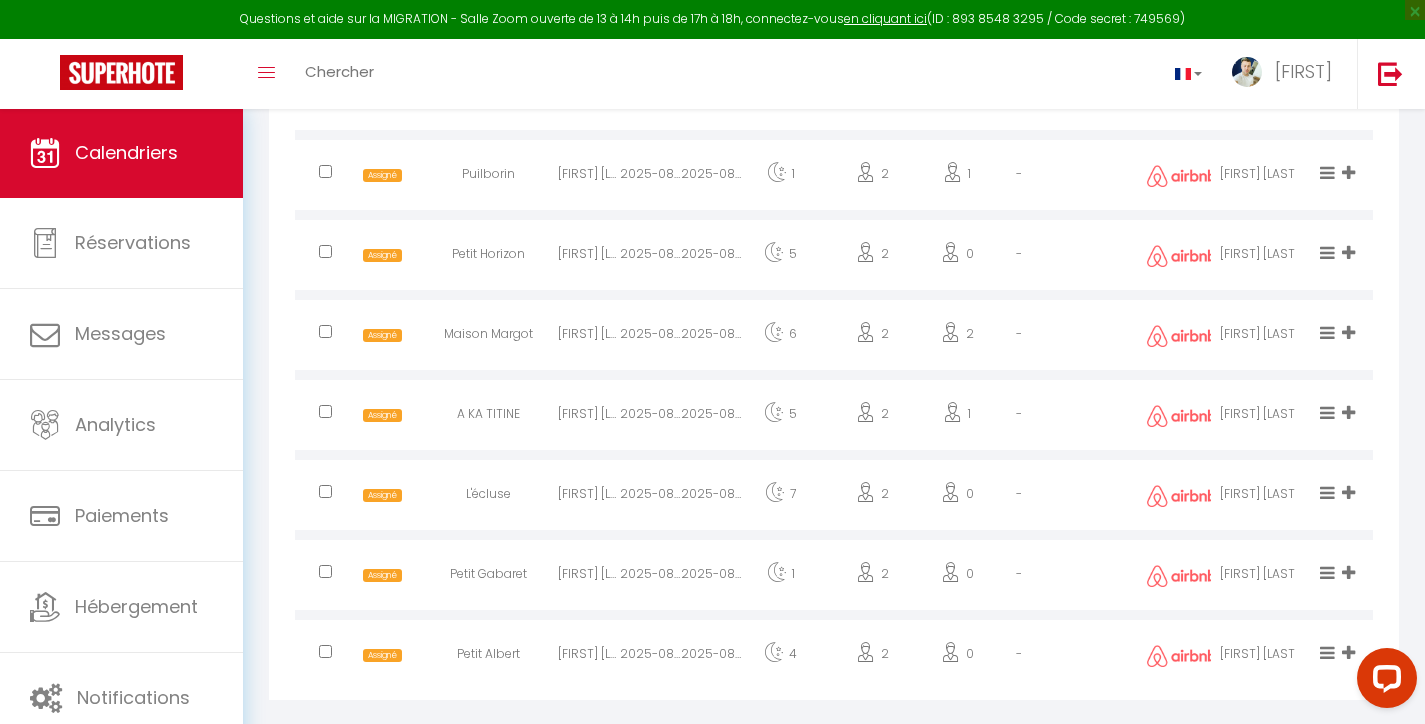 drag, startPoint x: 1417, startPoint y: 411, endPoint x: 73, endPoint y: 11, distance: 1402.261 